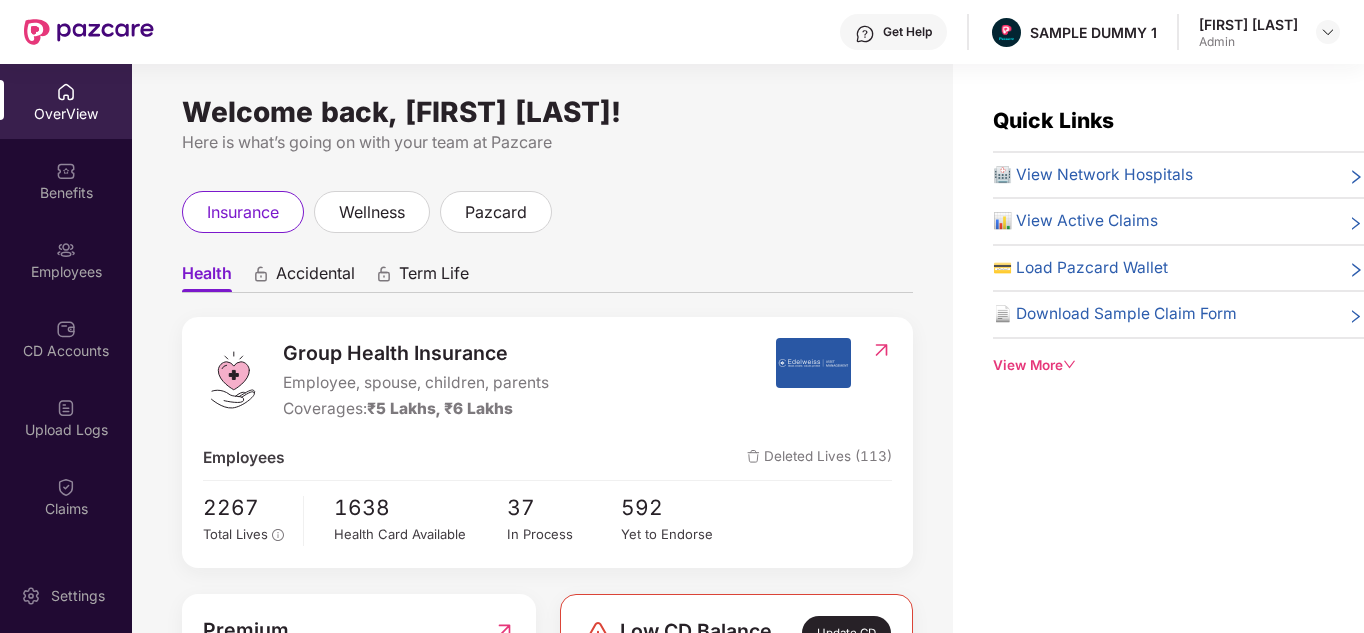 scroll, scrollTop: 0, scrollLeft: 0, axis: both 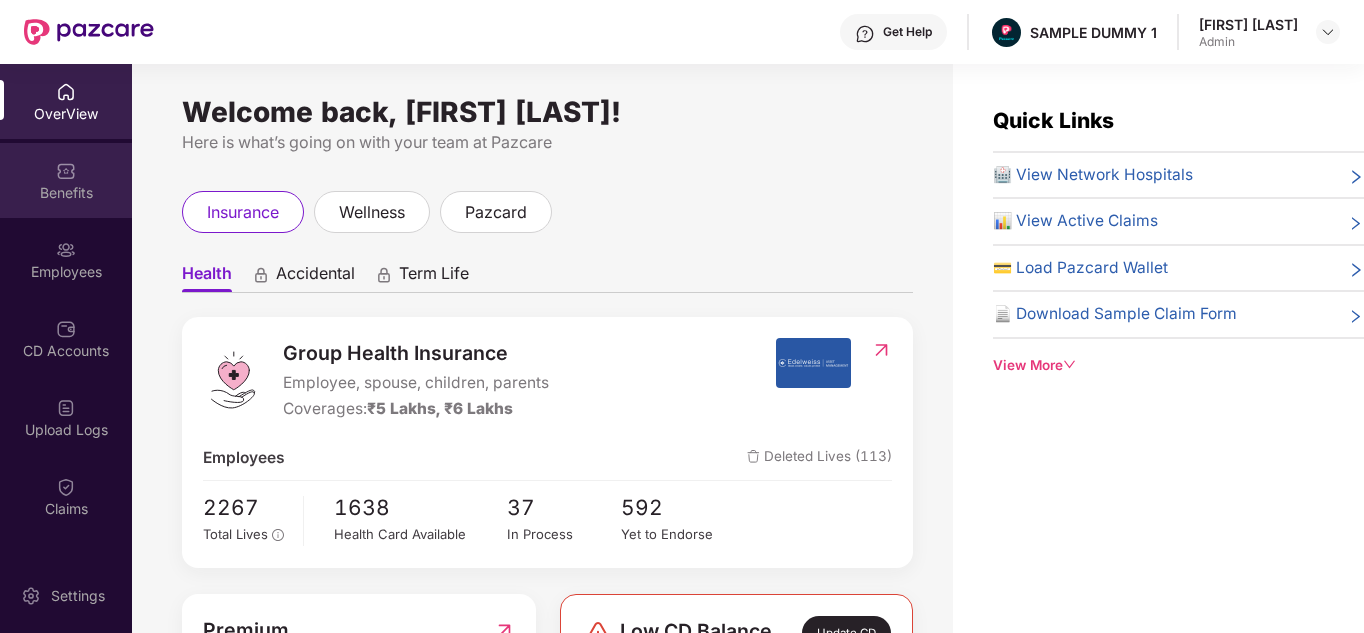 click on "Benefits" at bounding box center [66, 193] 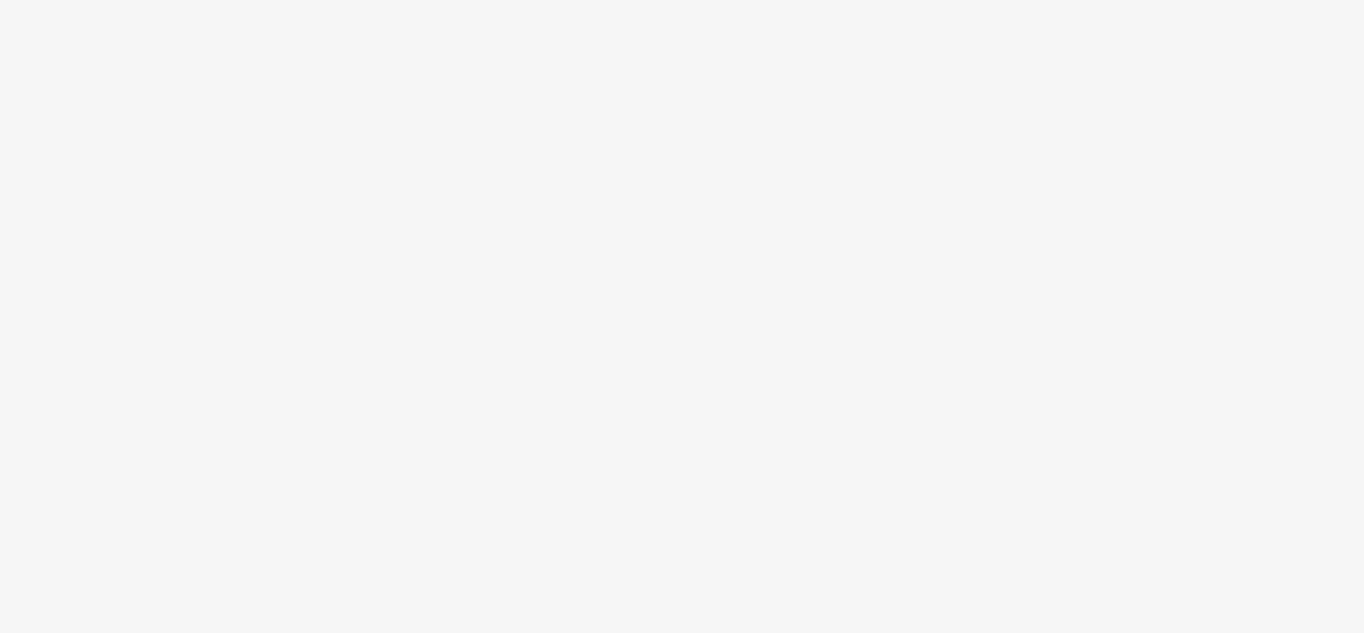 scroll, scrollTop: 0, scrollLeft: 0, axis: both 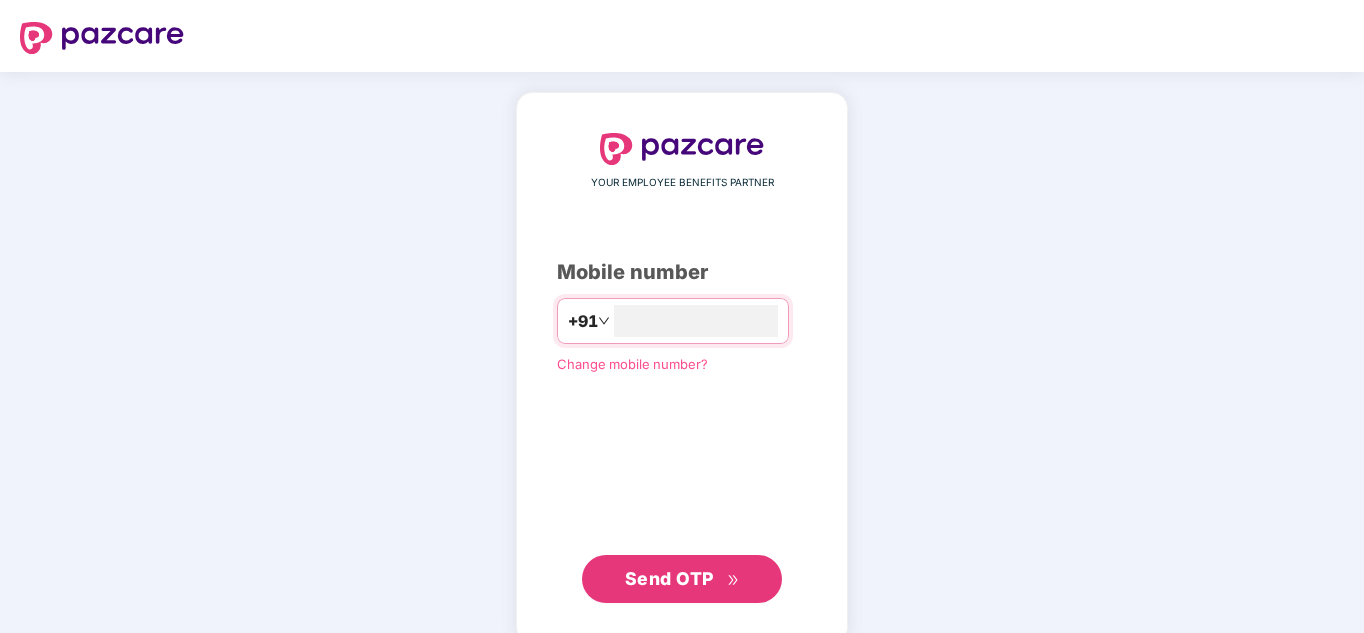 type on "**********" 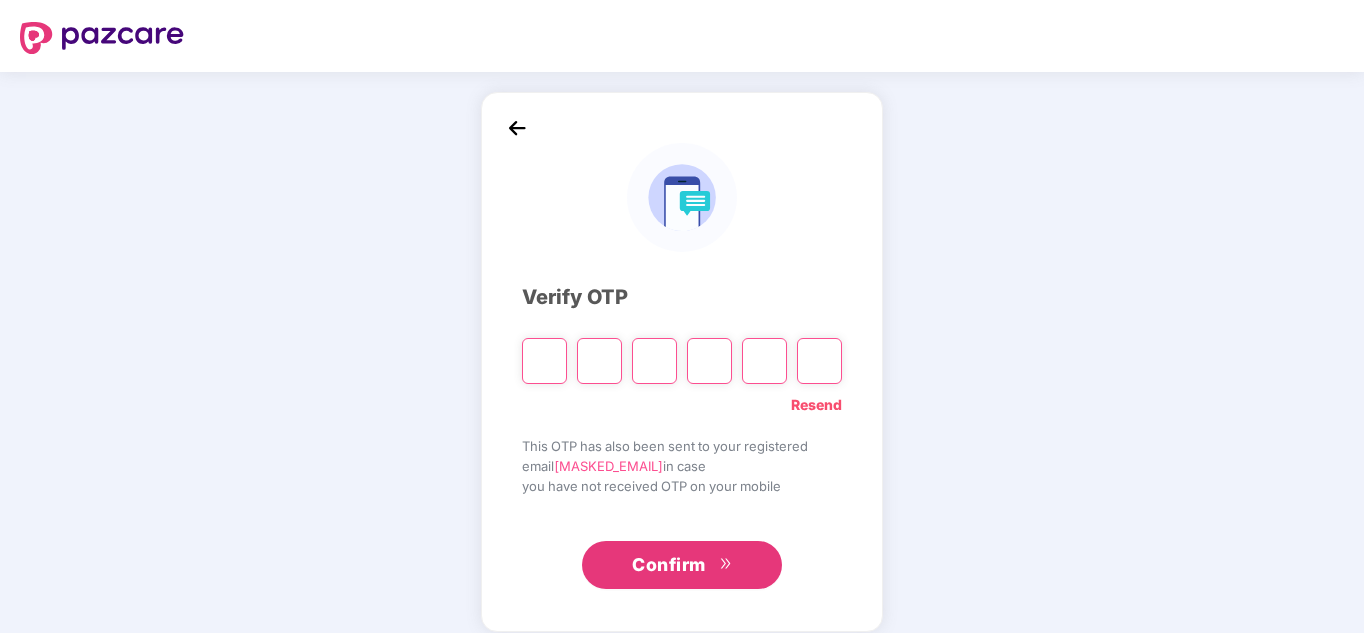 type on "*" 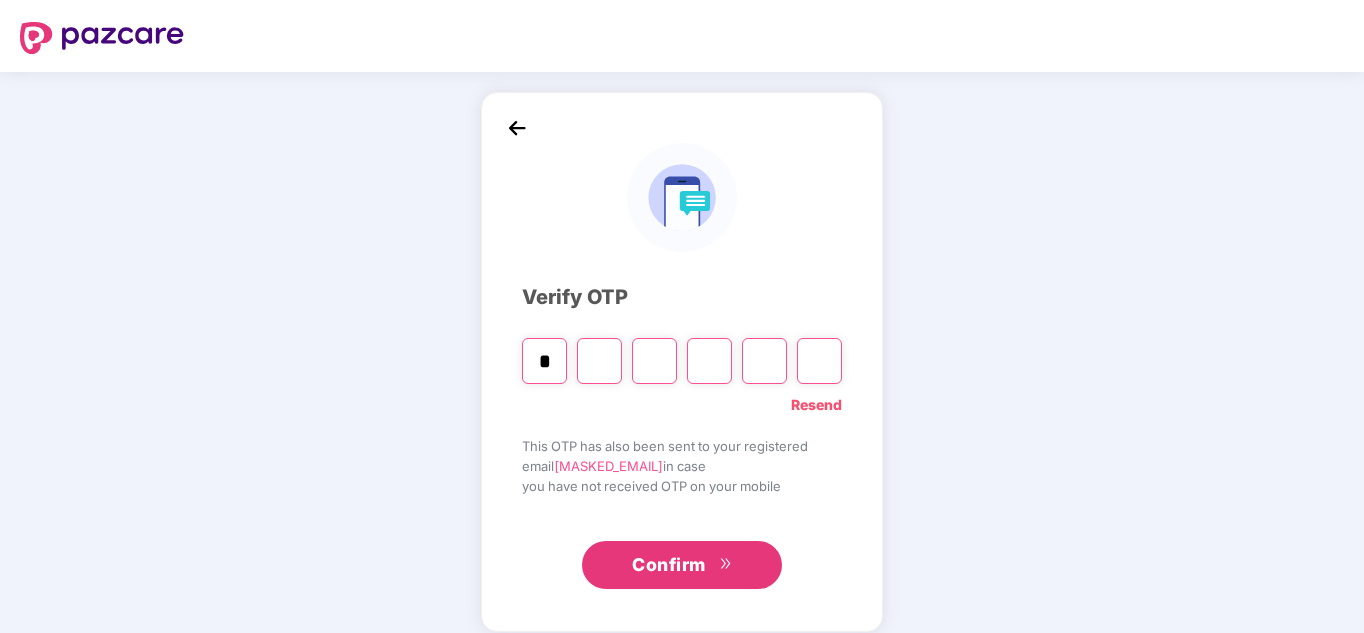 type on "*" 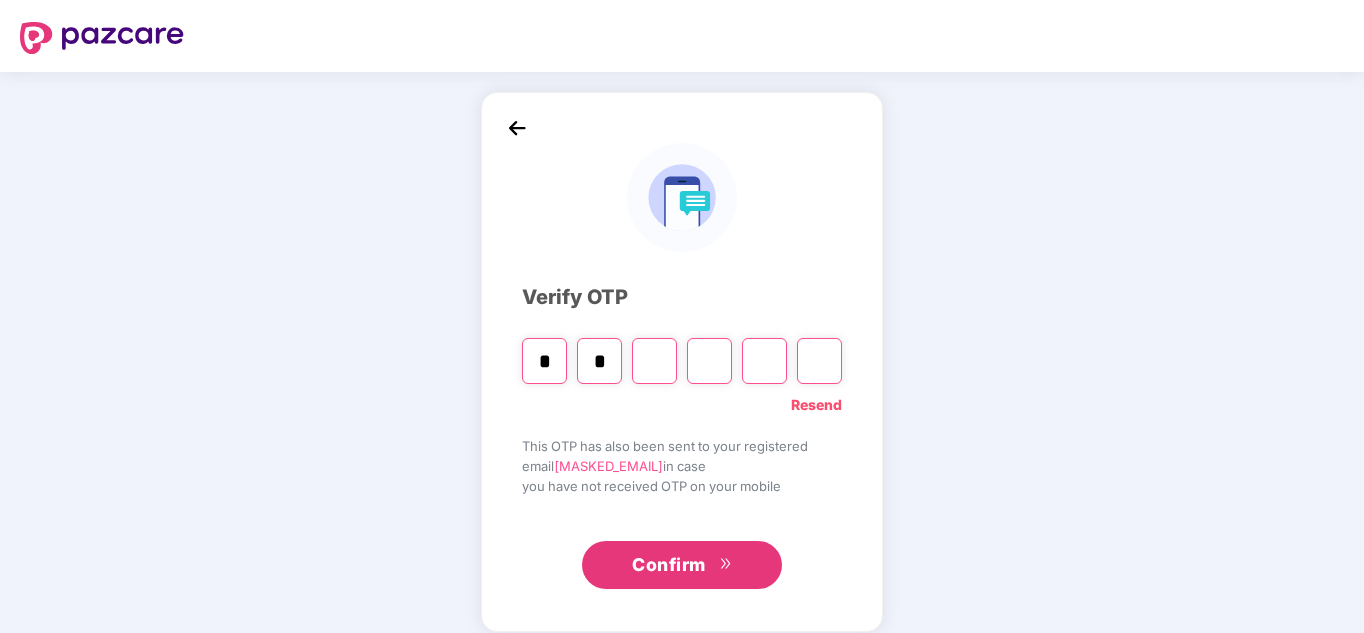 type on "*" 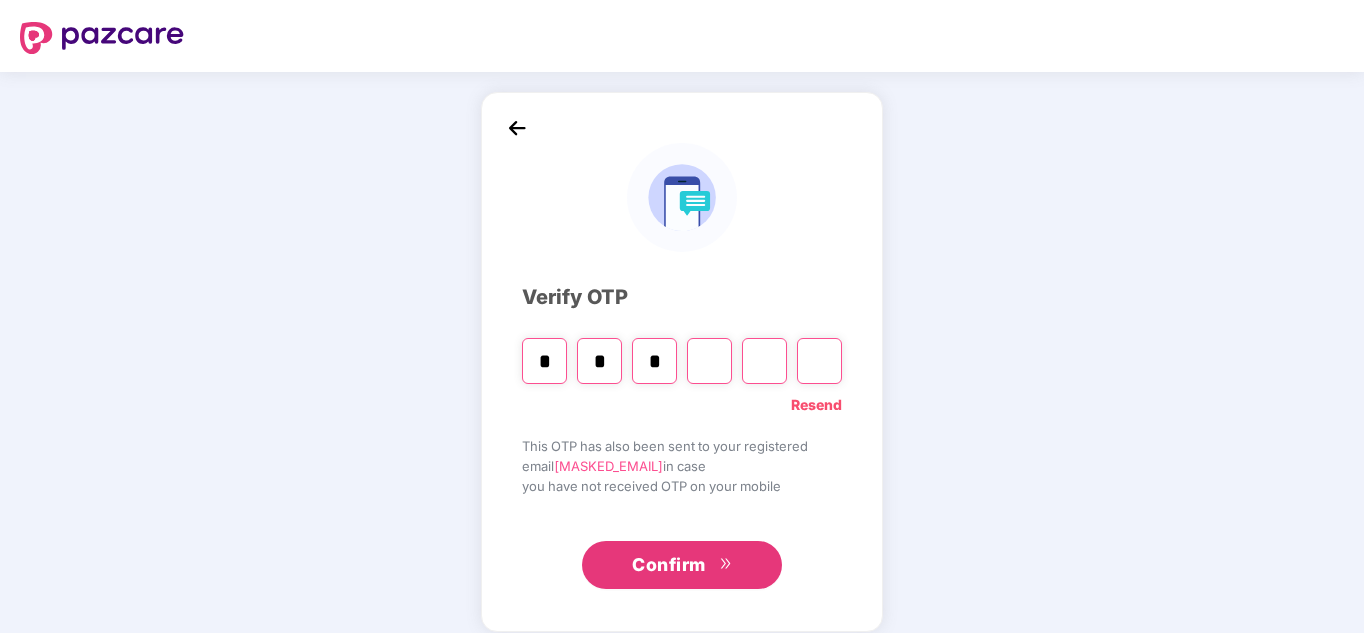 type on "*" 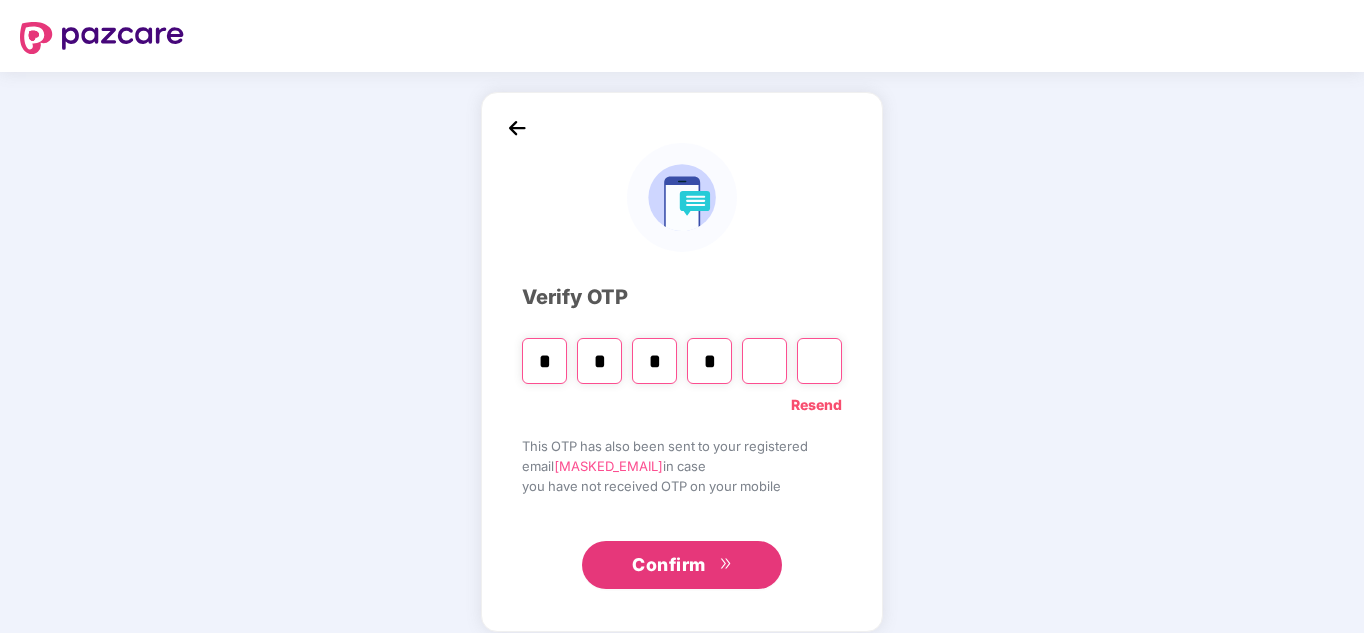 type on "*" 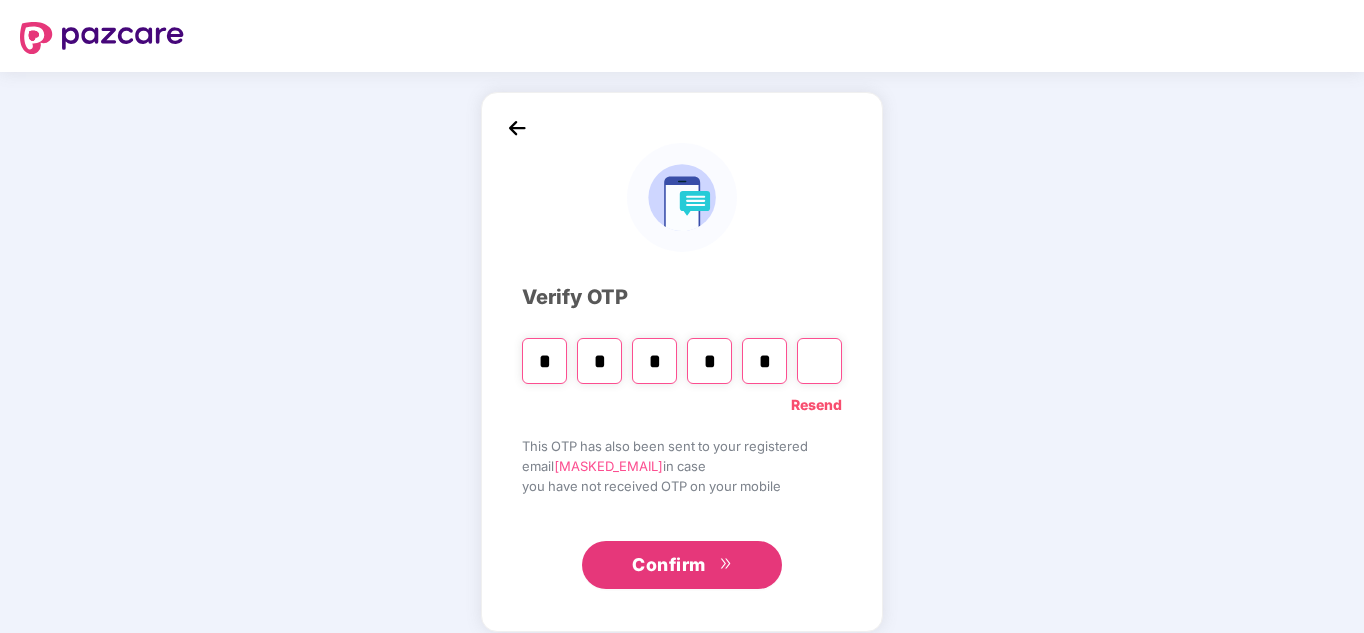type on "*" 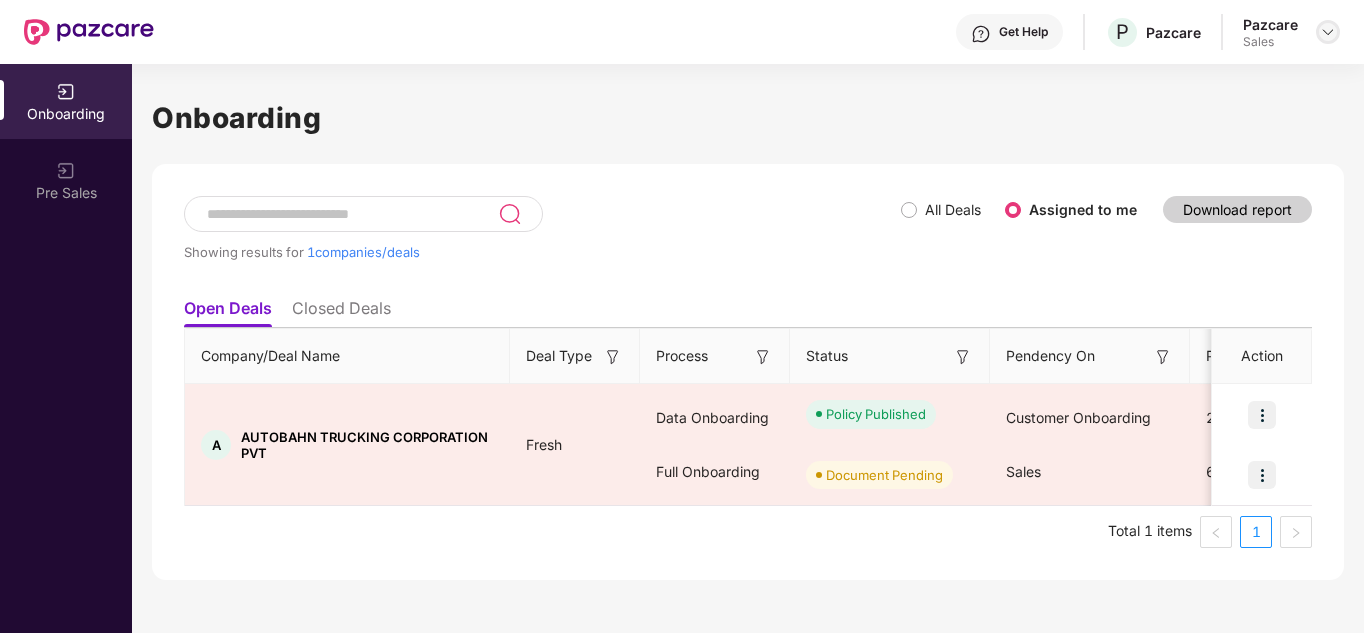 click at bounding box center [1328, 32] 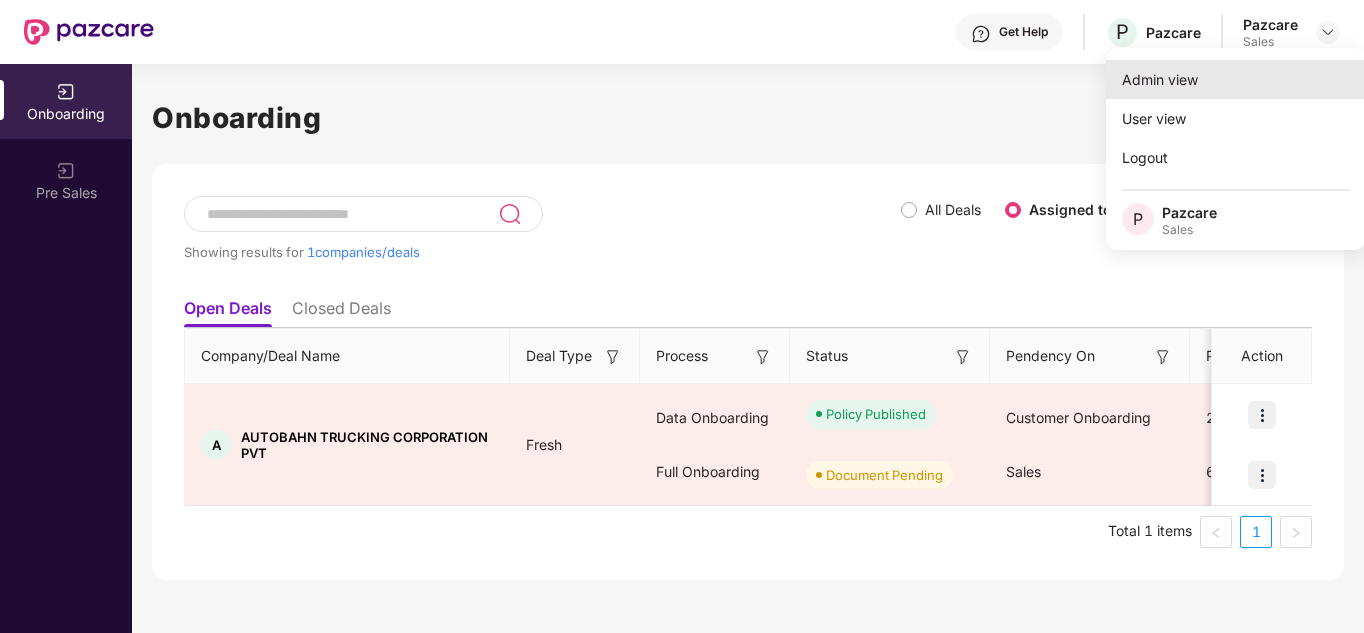 click on "Admin view" at bounding box center [1236, 79] 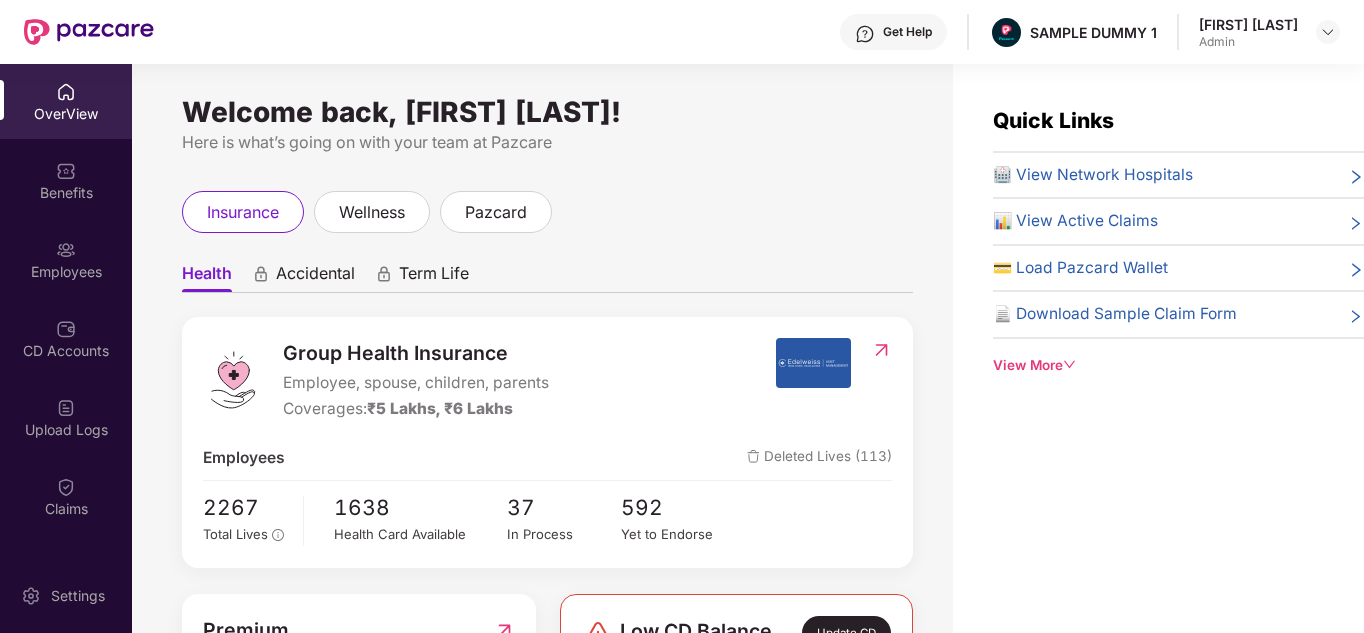 click on "Accidental" at bounding box center [315, 277] 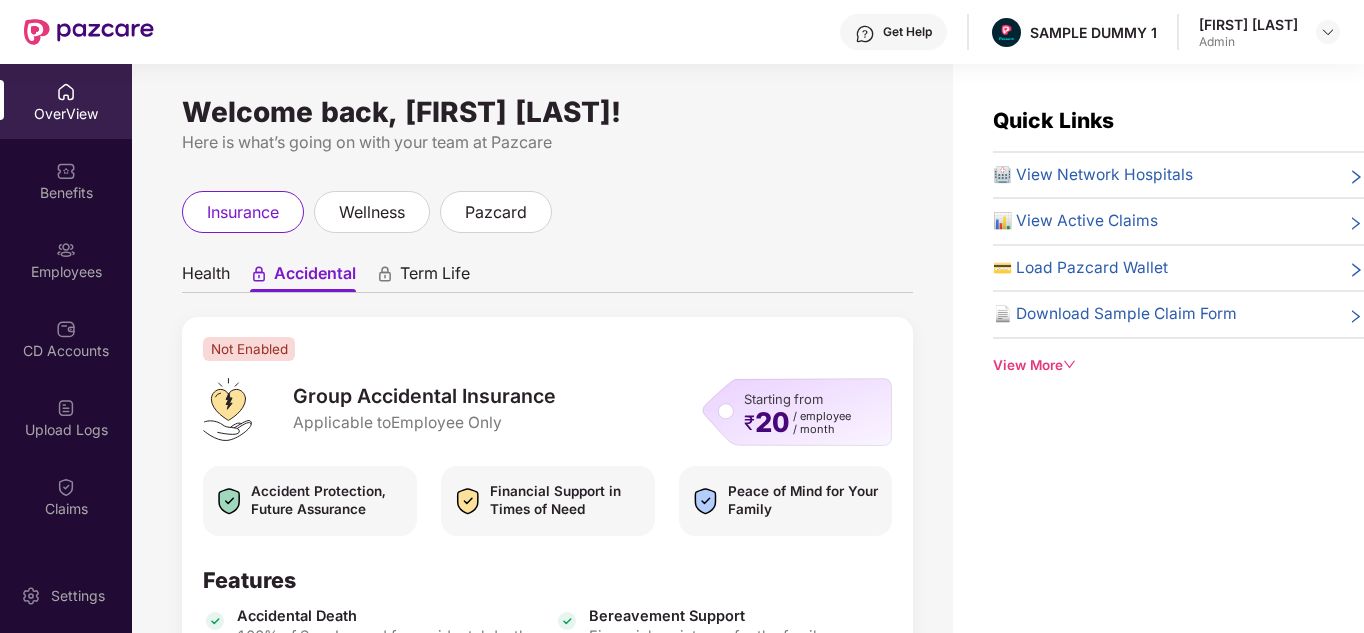 click on "Health" at bounding box center (206, 277) 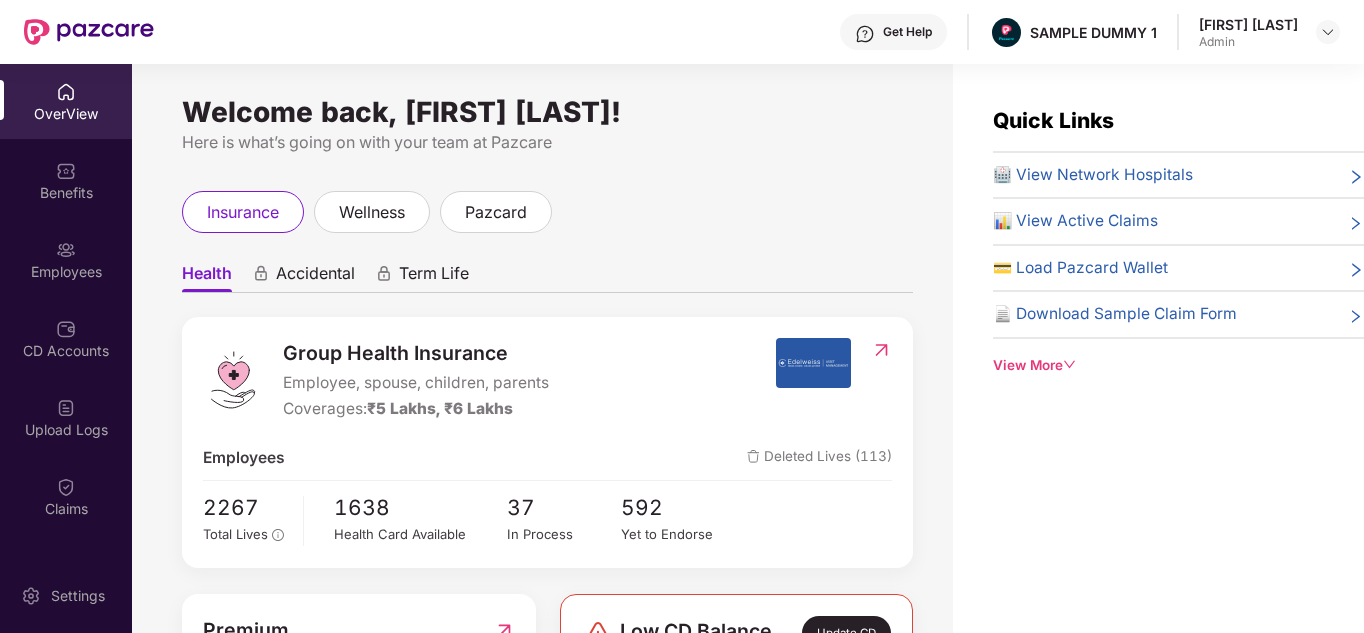 click on "Accidental" at bounding box center (315, 277) 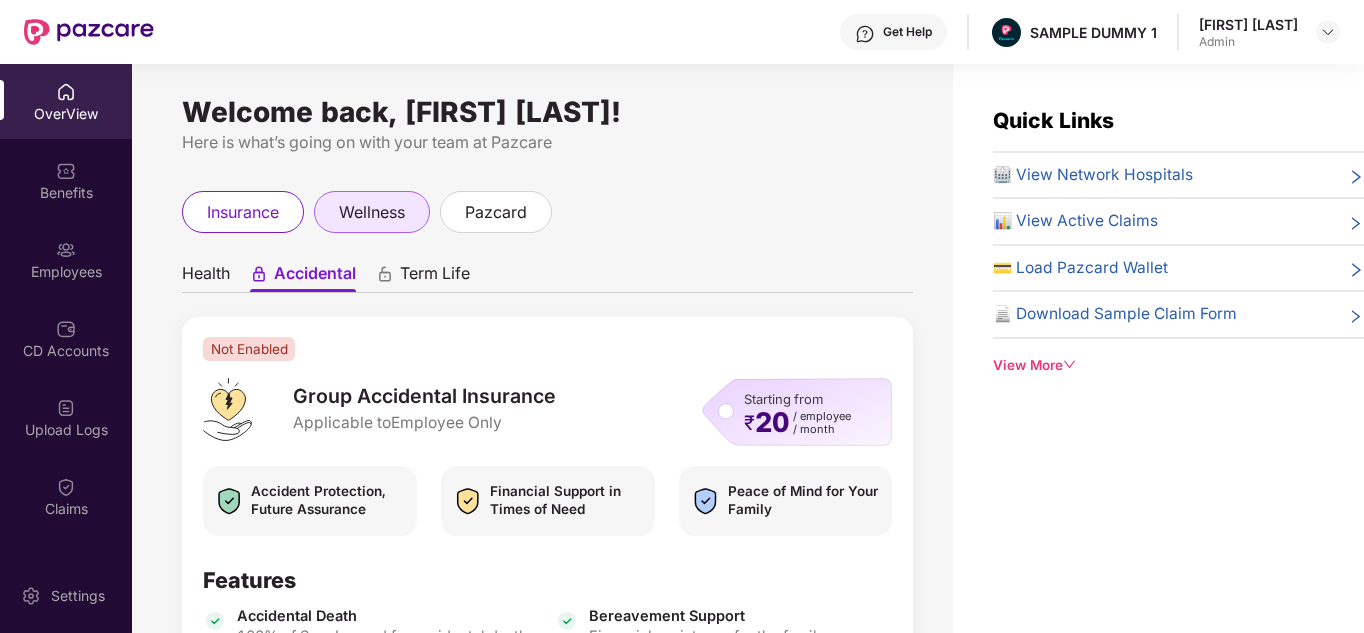 click on "wellness" at bounding box center [372, 212] 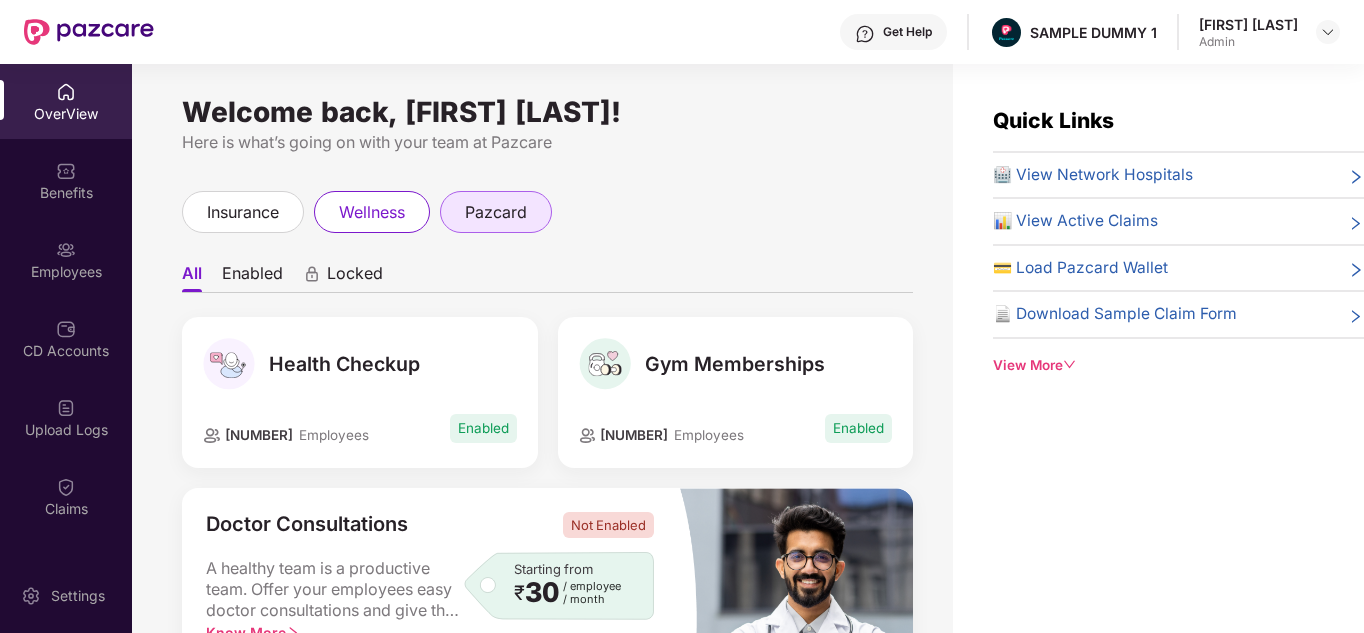 click on "pazcard" at bounding box center (496, 212) 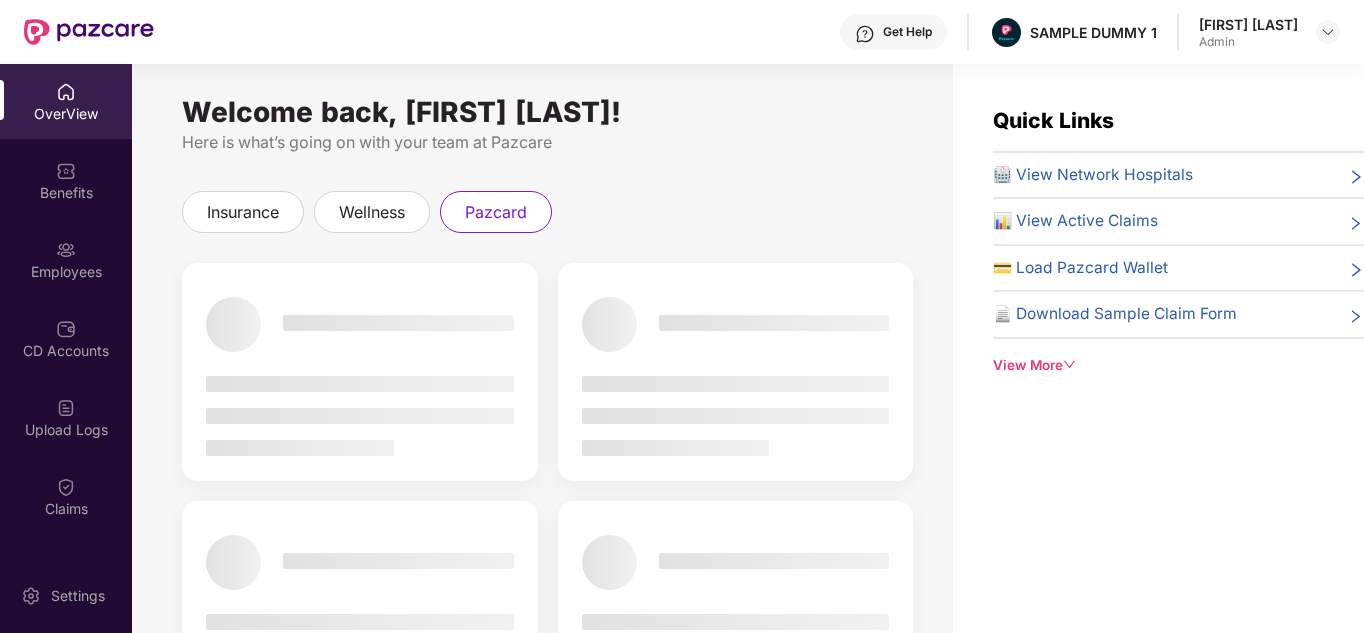click on "View More" at bounding box center [1178, 365] 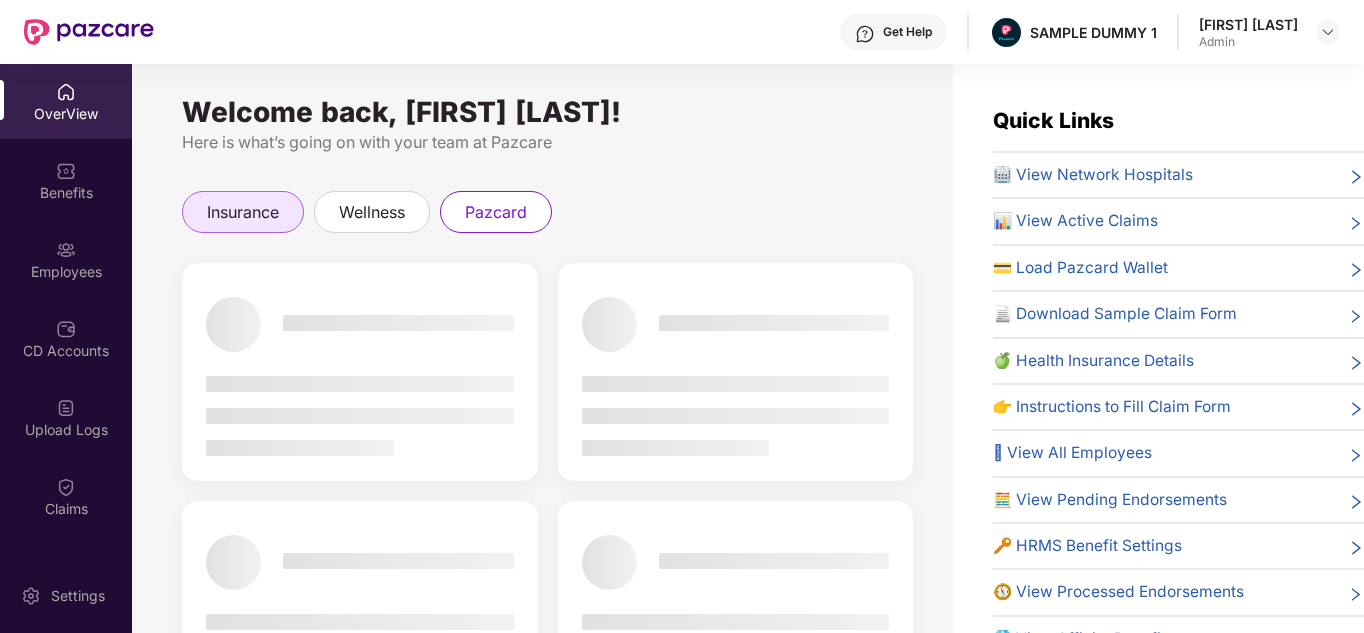 click on "insurance" at bounding box center (243, 212) 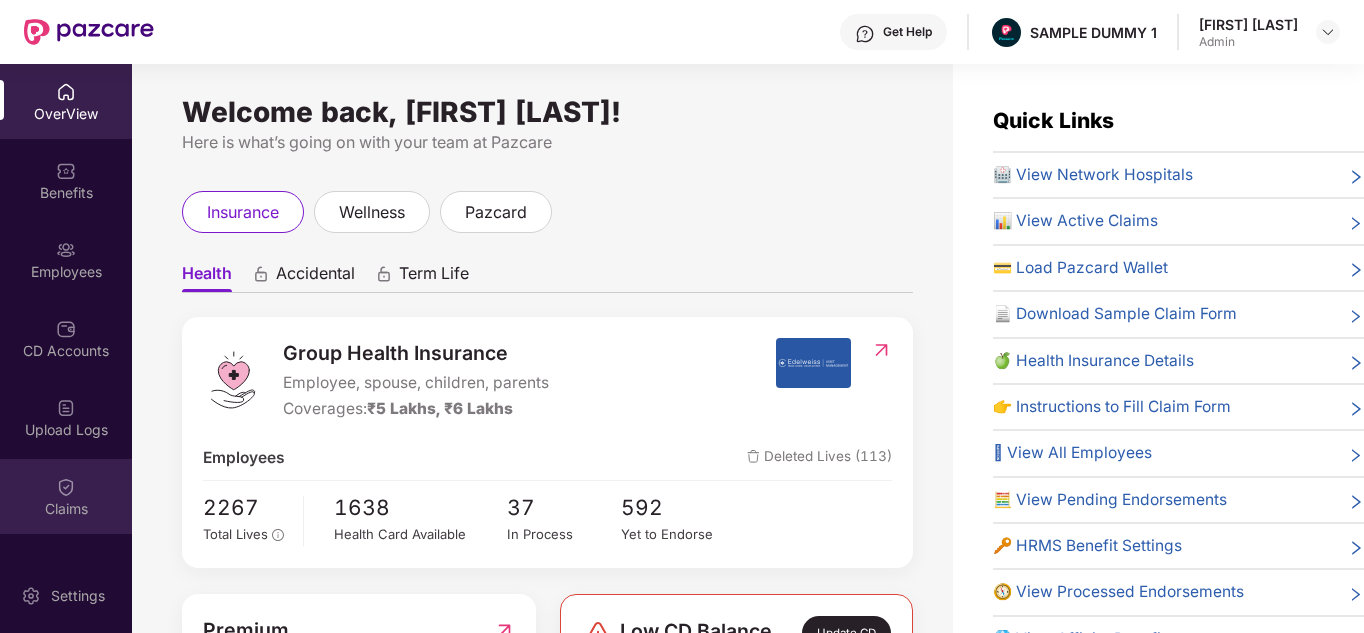 click at bounding box center [66, 487] 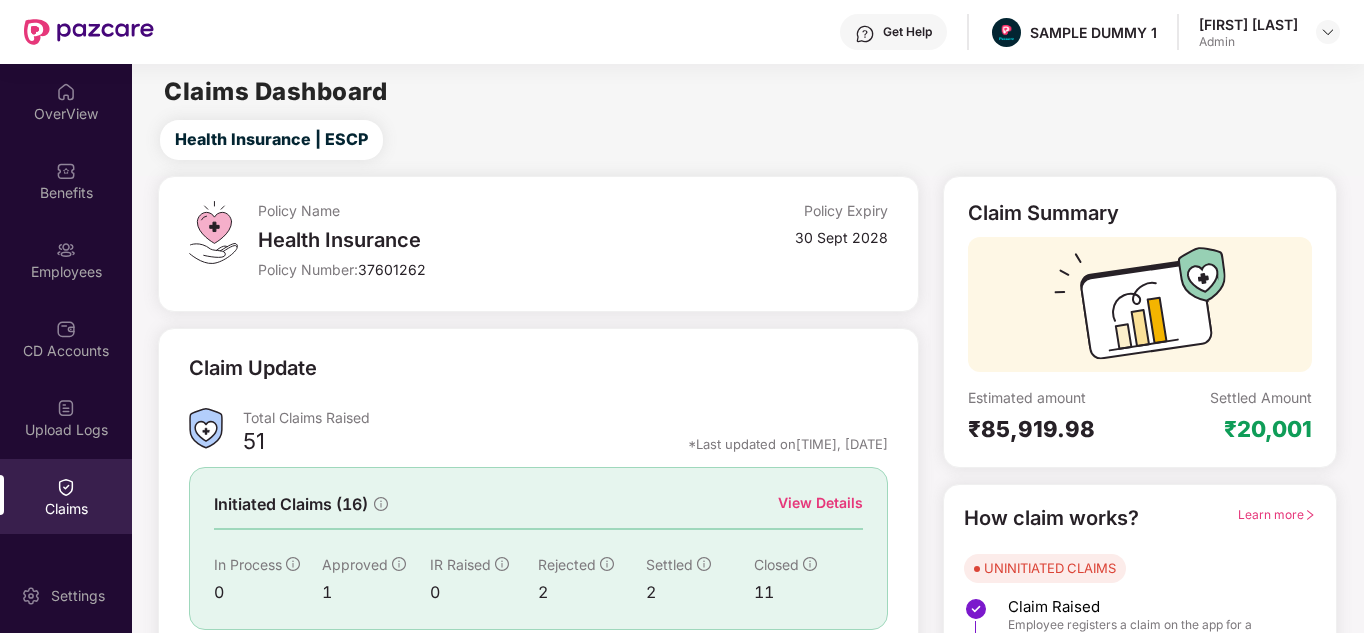 scroll, scrollTop: 150, scrollLeft: 0, axis: vertical 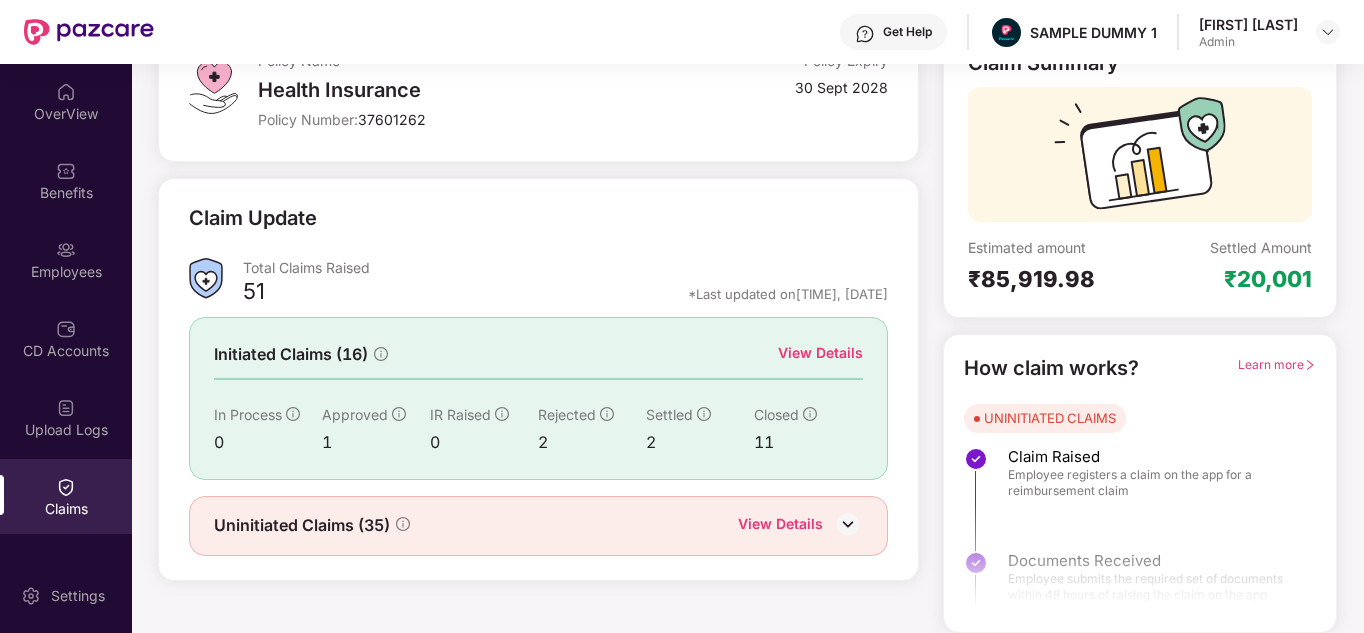 click on "View Details" at bounding box center (820, 353) 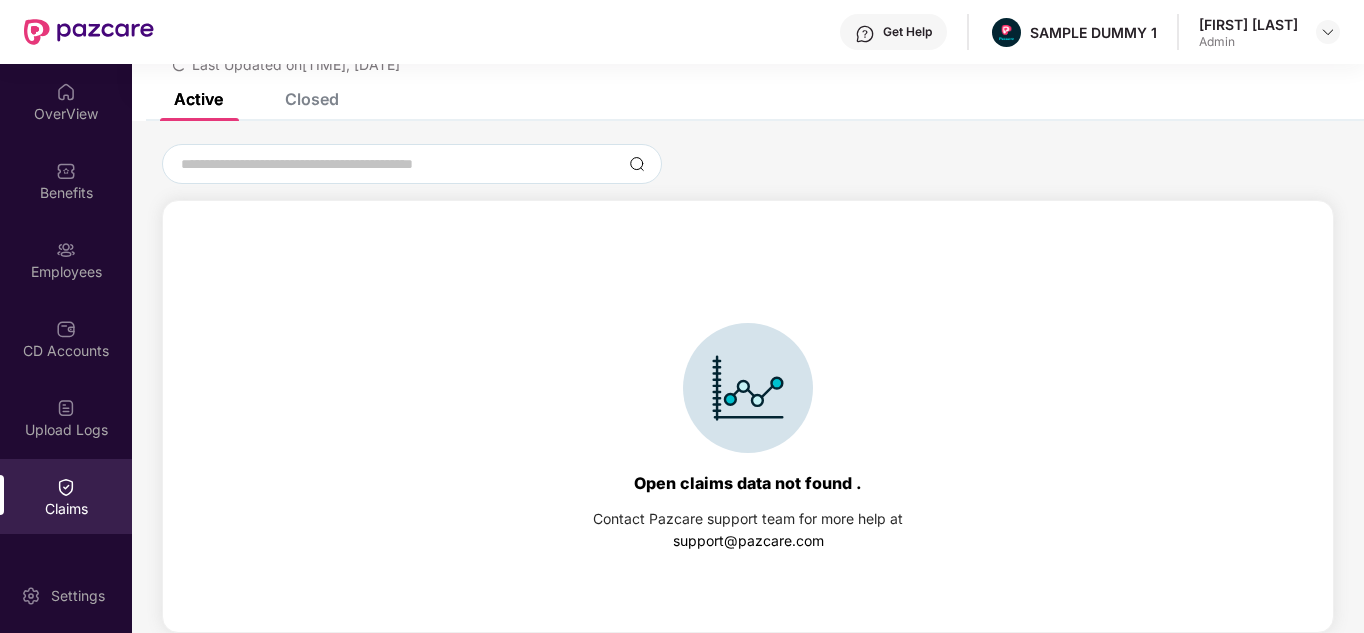 scroll, scrollTop: 41, scrollLeft: 0, axis: vertical 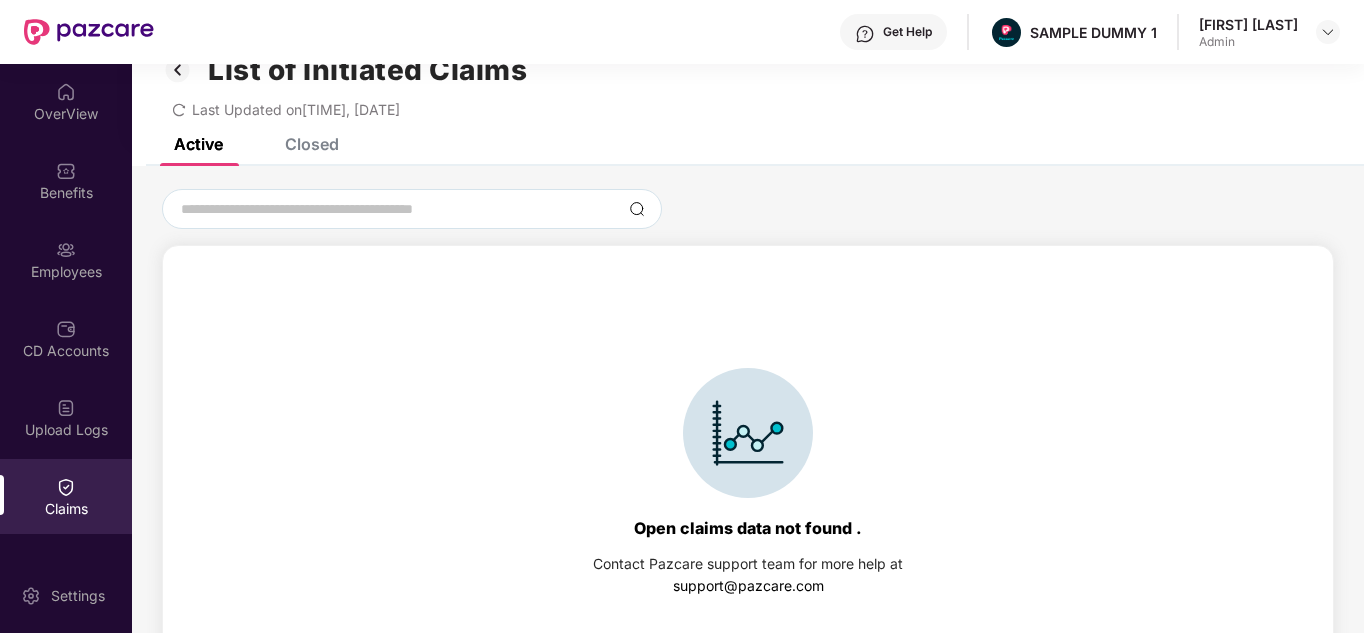 click on "Closed" at bounding box center [312, 144] 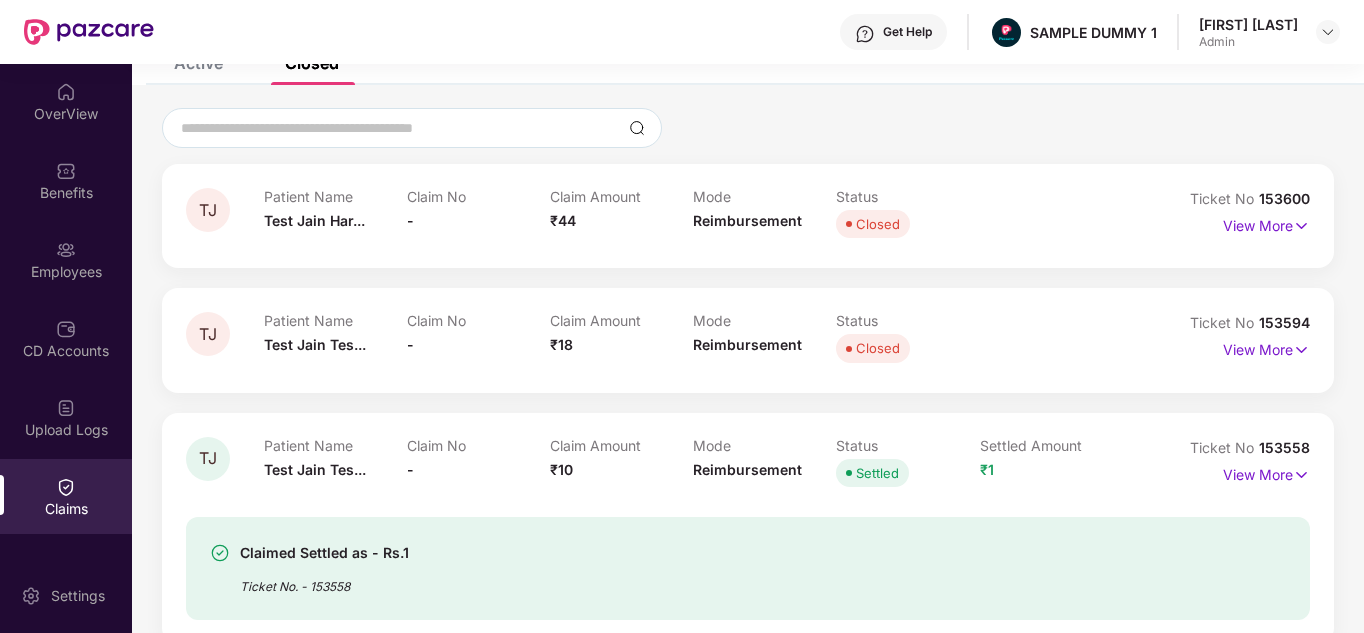 scroll, scrollTop: 123, scrollLeft: 0, axis: vertical 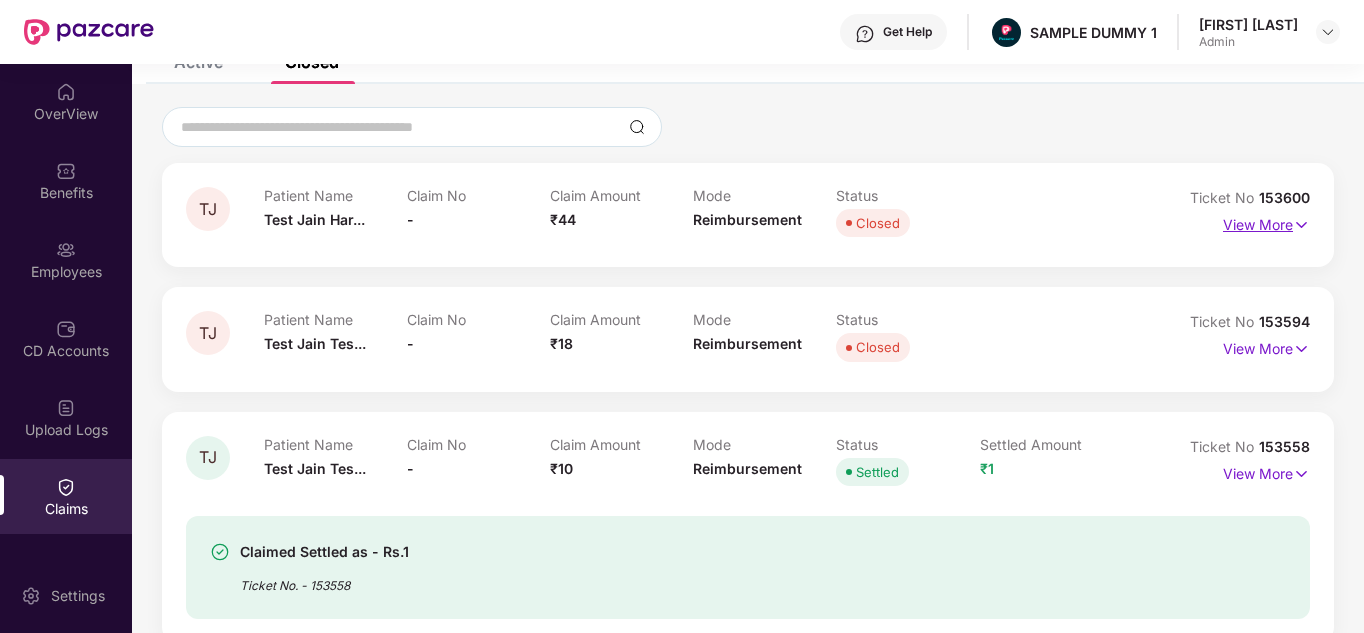 click on "View More" at bounding box center [1266, 222] 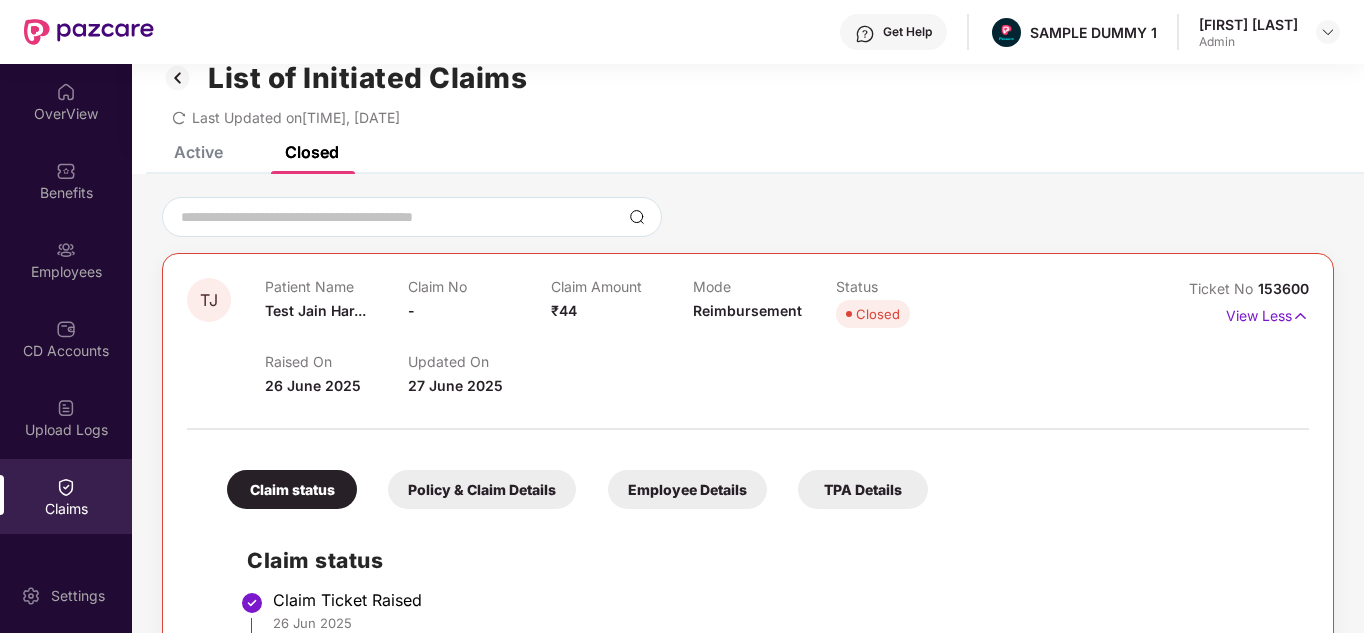 scroll, scrollTop: 0, scrollLeft: 0, axis: both 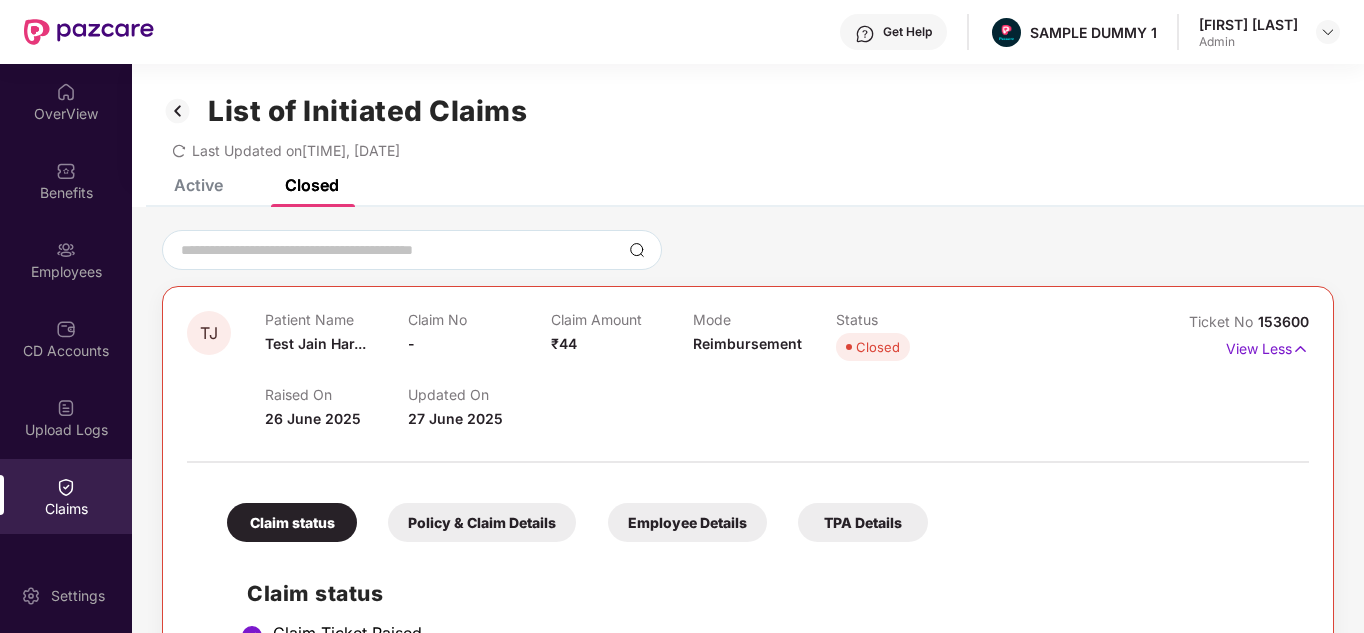 click at bounding box center [178, 111] 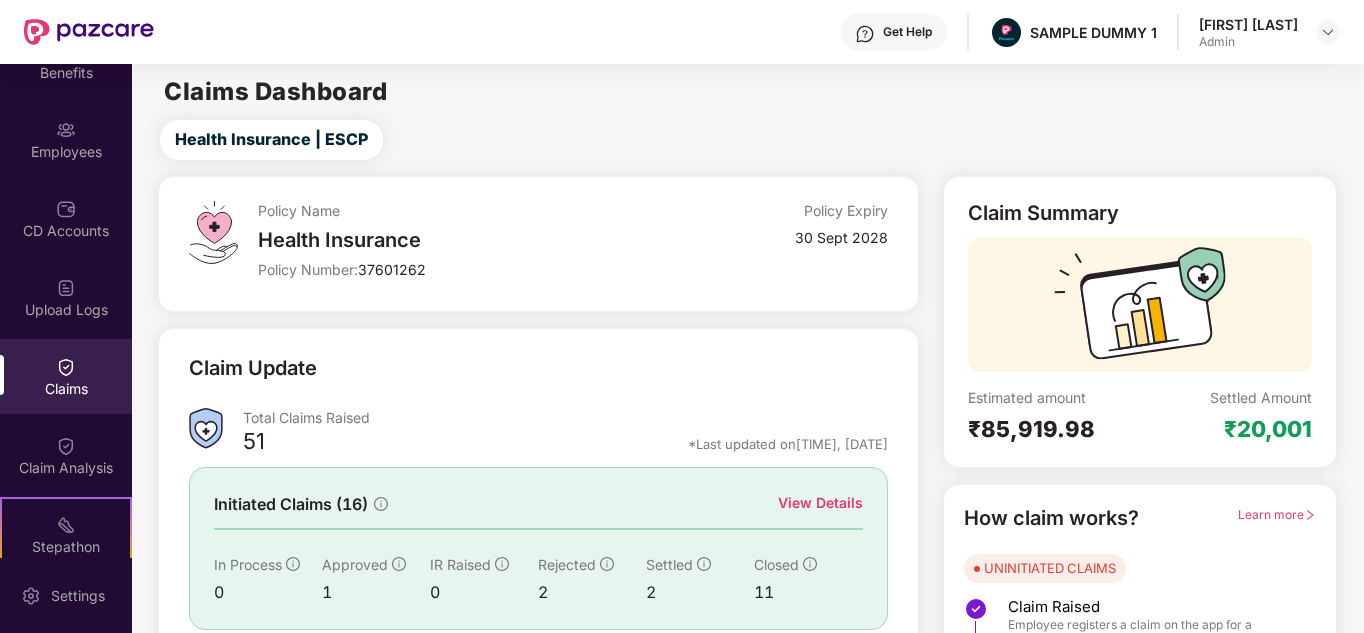 scroll, scrollTop: 121, scrollLeft: 0, axis: vertical 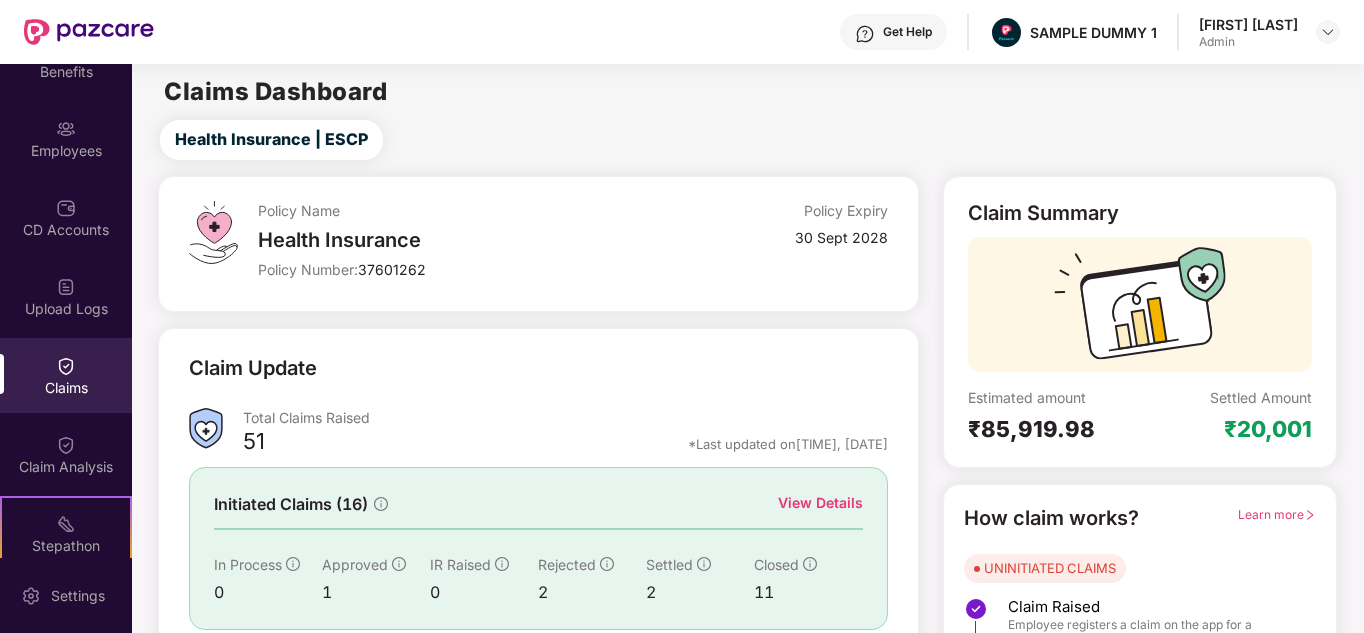 click on "Claim Analysis" at bounding box center (66, 467) 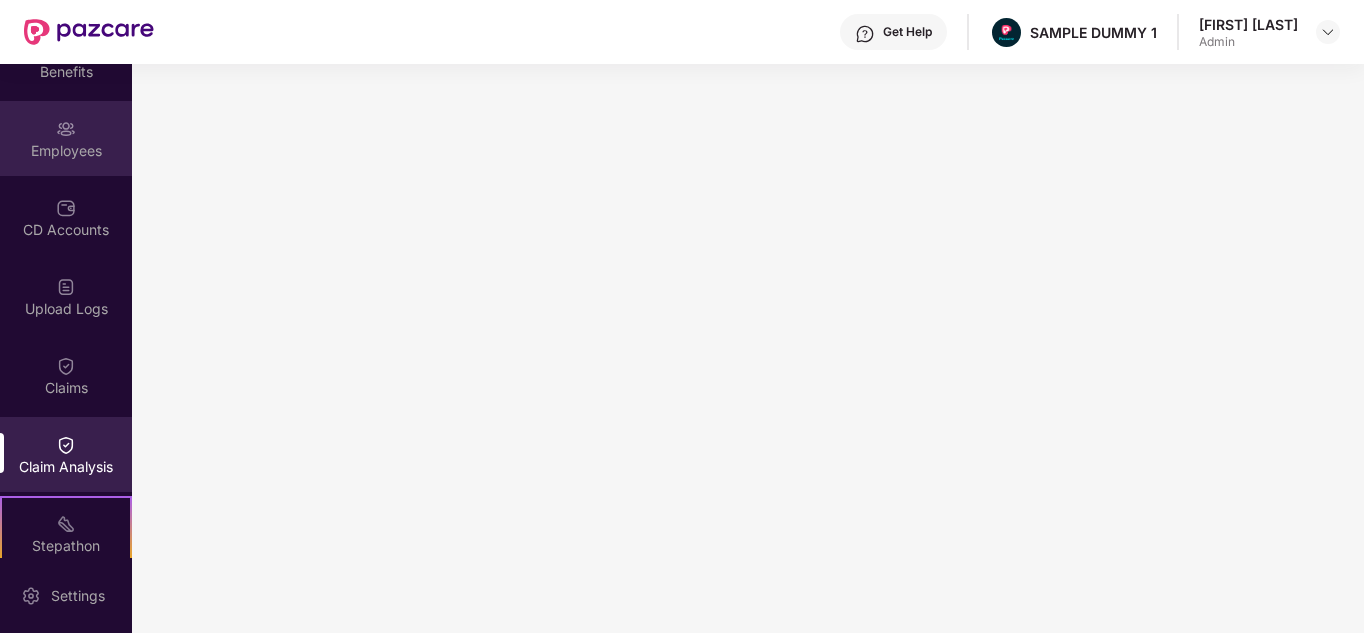 scroll, scrollTop: 0, scrollLeft: 0, axis: both 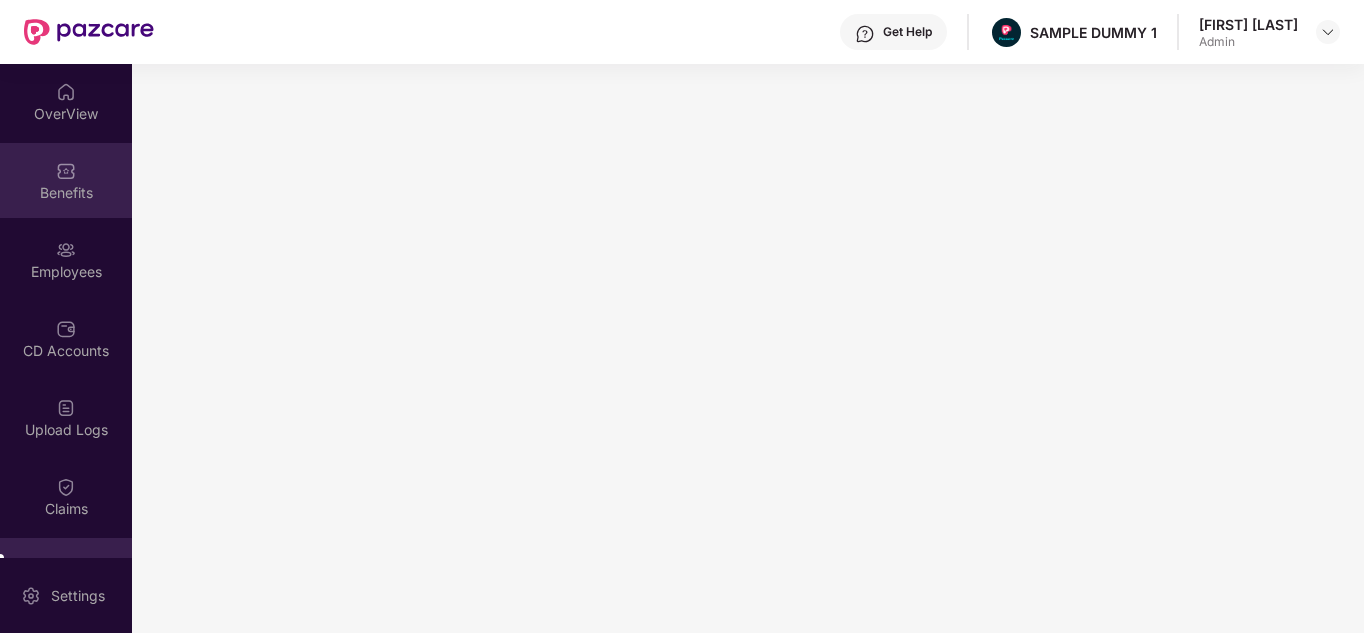 click on "Benefits" at bounding box center [66, 193] 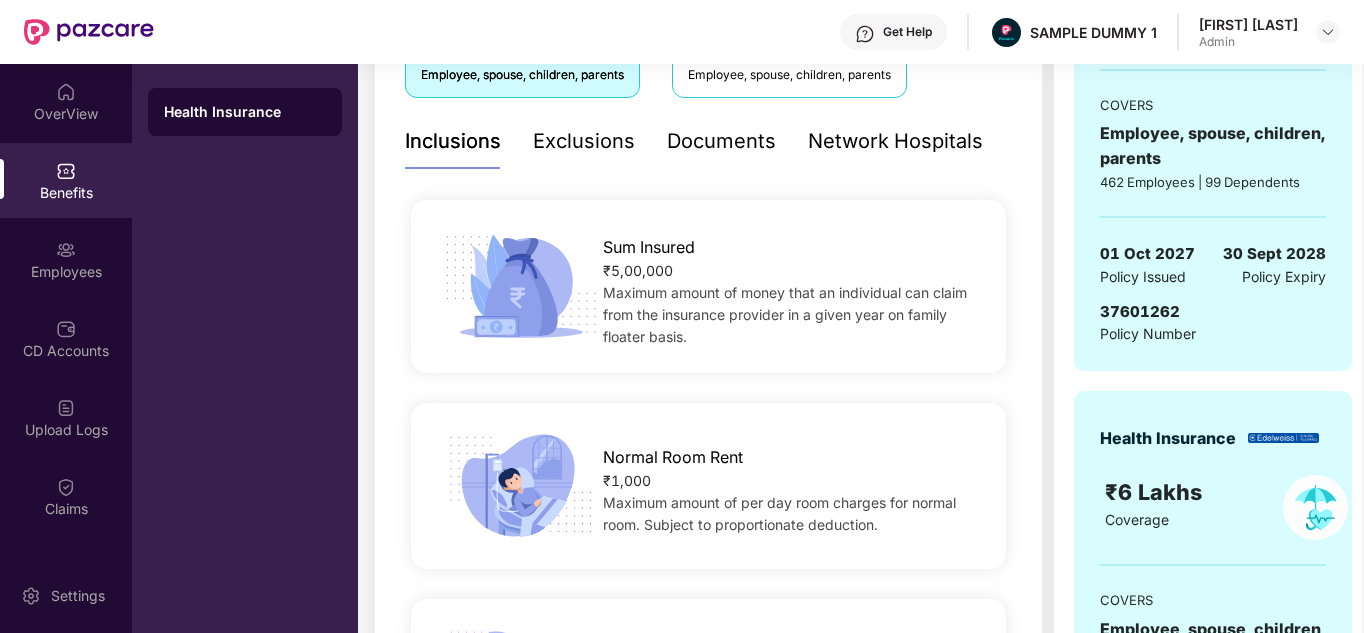 scroll, scrollTop: 392, scrollLeft: 0, axis: vertical 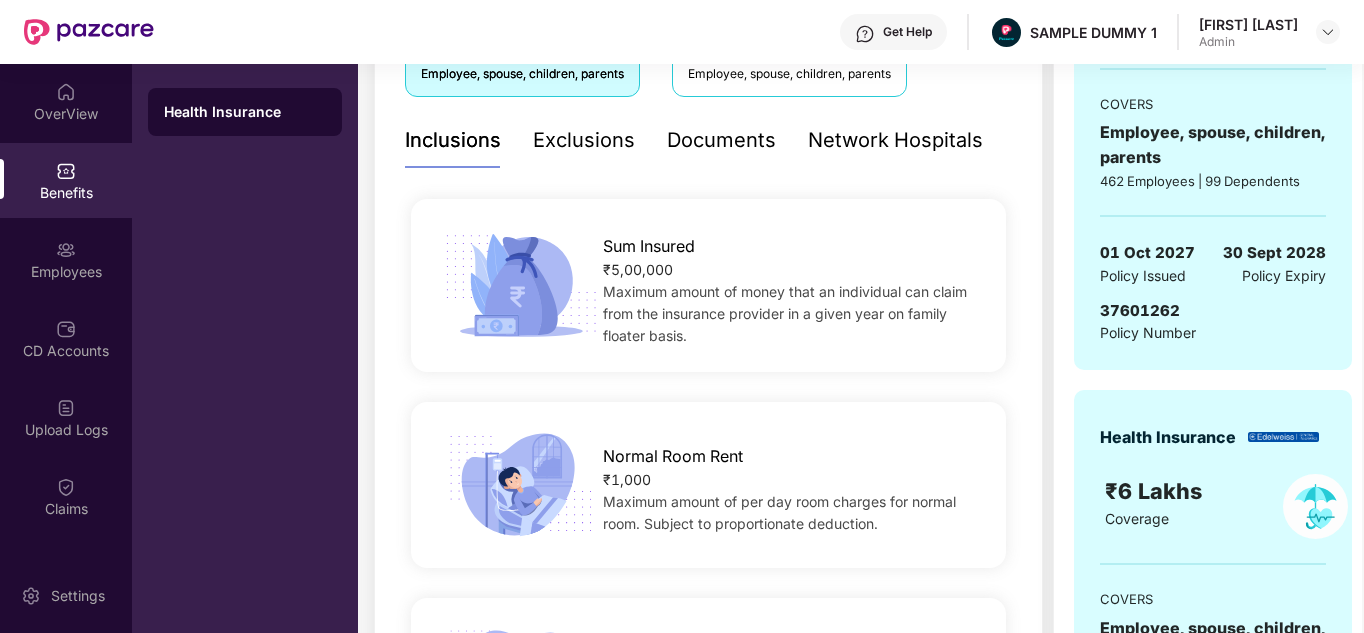 click on "Exclusions" at bounding box center [584, 140] 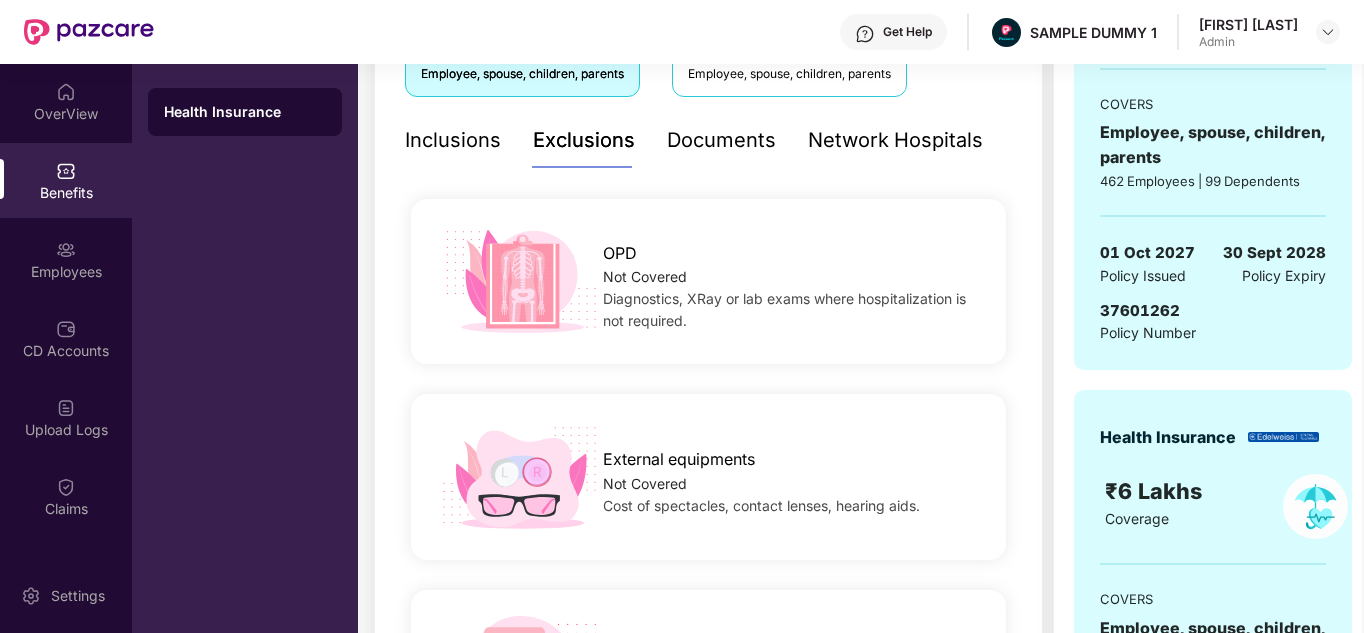 click on "Inclusions" at bounding box center (453, 140) 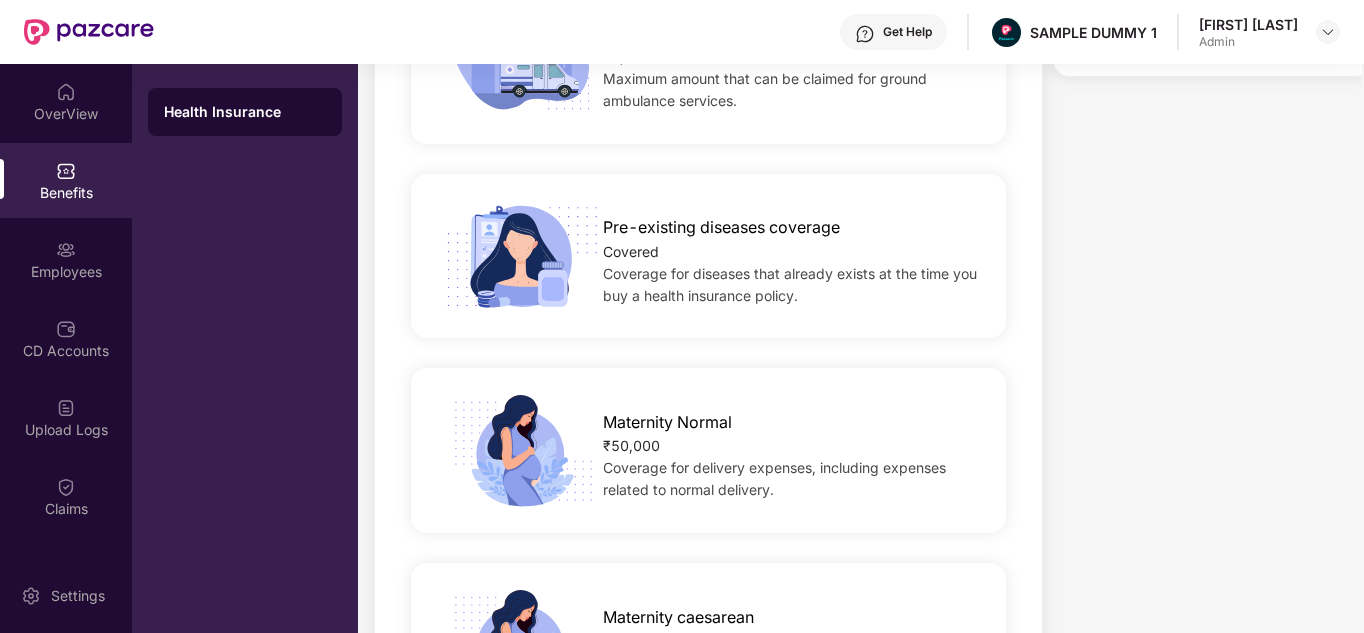 scroll, scrollTop: 1259, scrollLeft: 0, axis: vertical 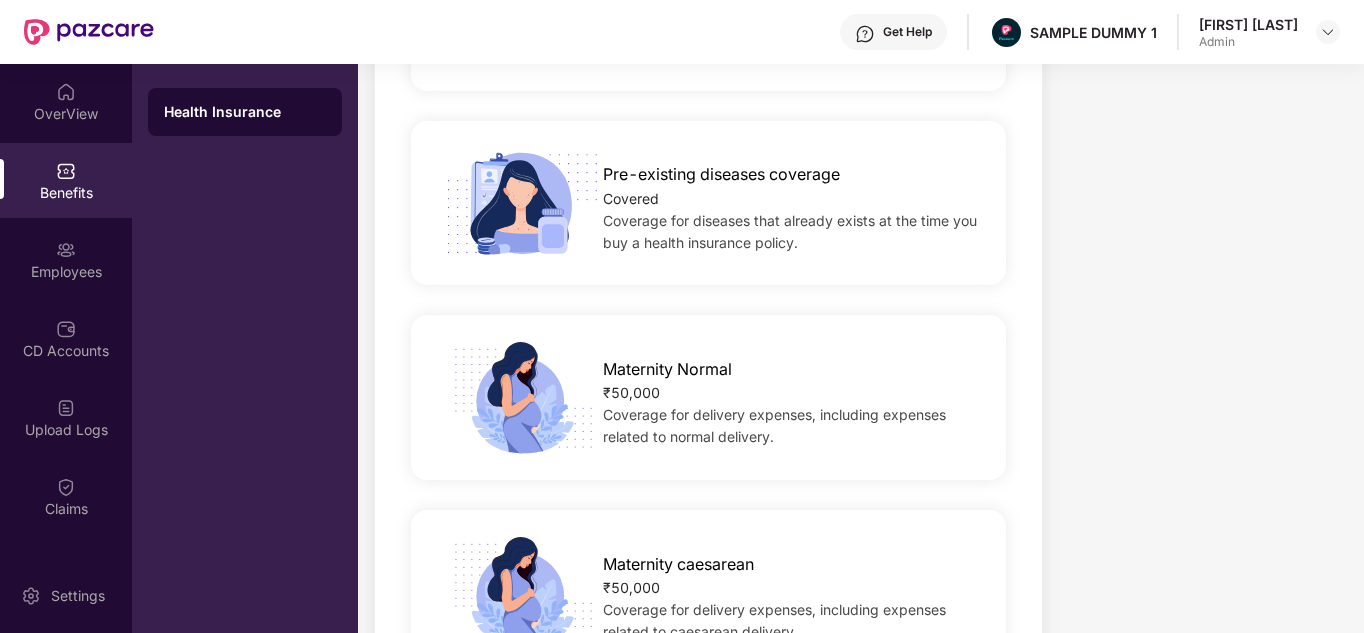 click on "Get Help" at bounding box center (907, 32) 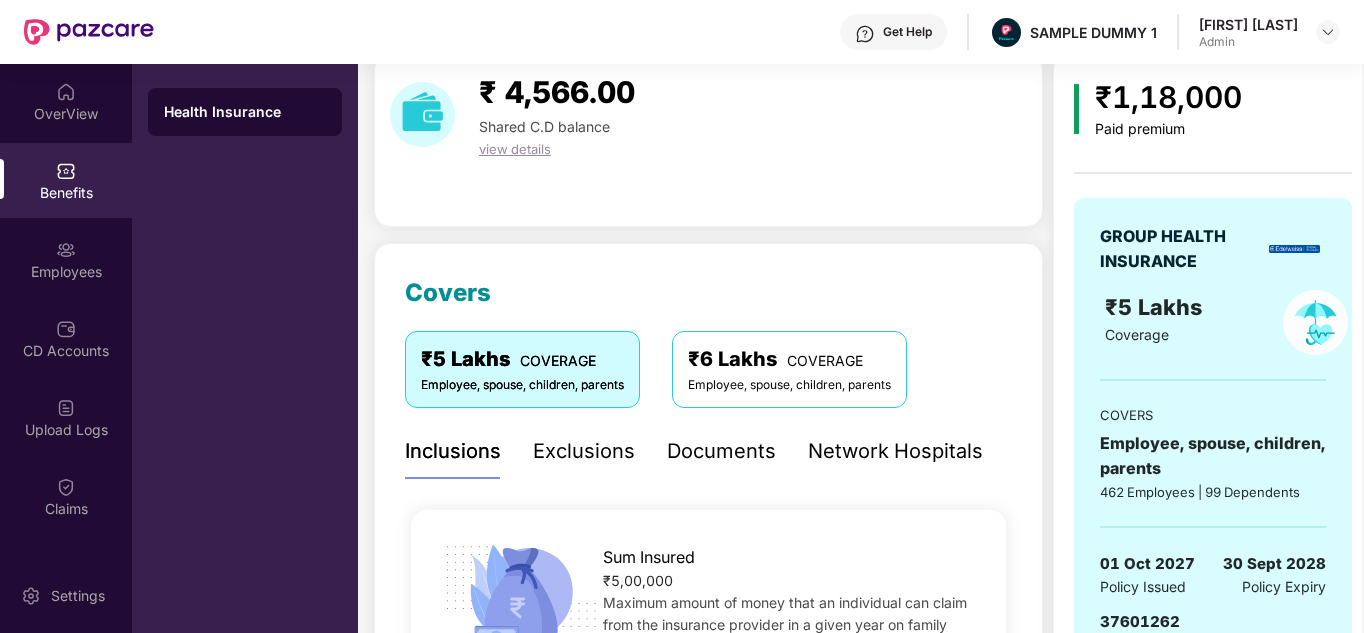 scroll, scrollTop: 80, scrollLeft: 0, axis: vertical 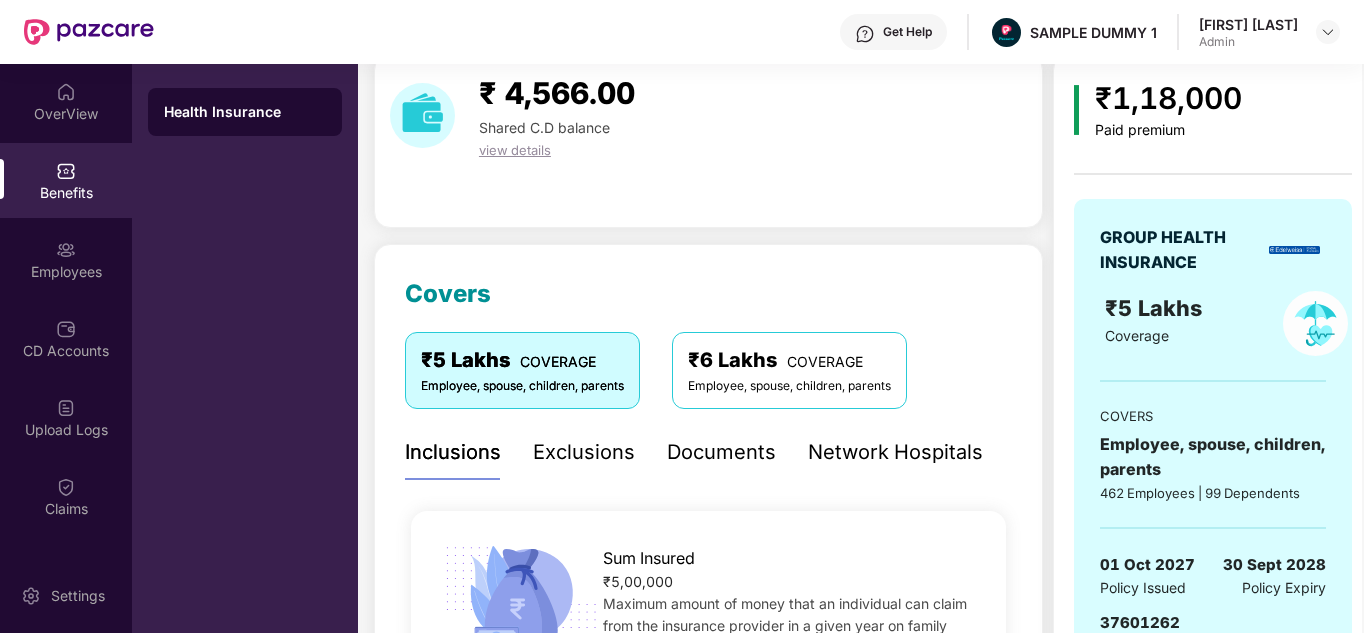 click on "Documents" at bounding box center (721, 452) 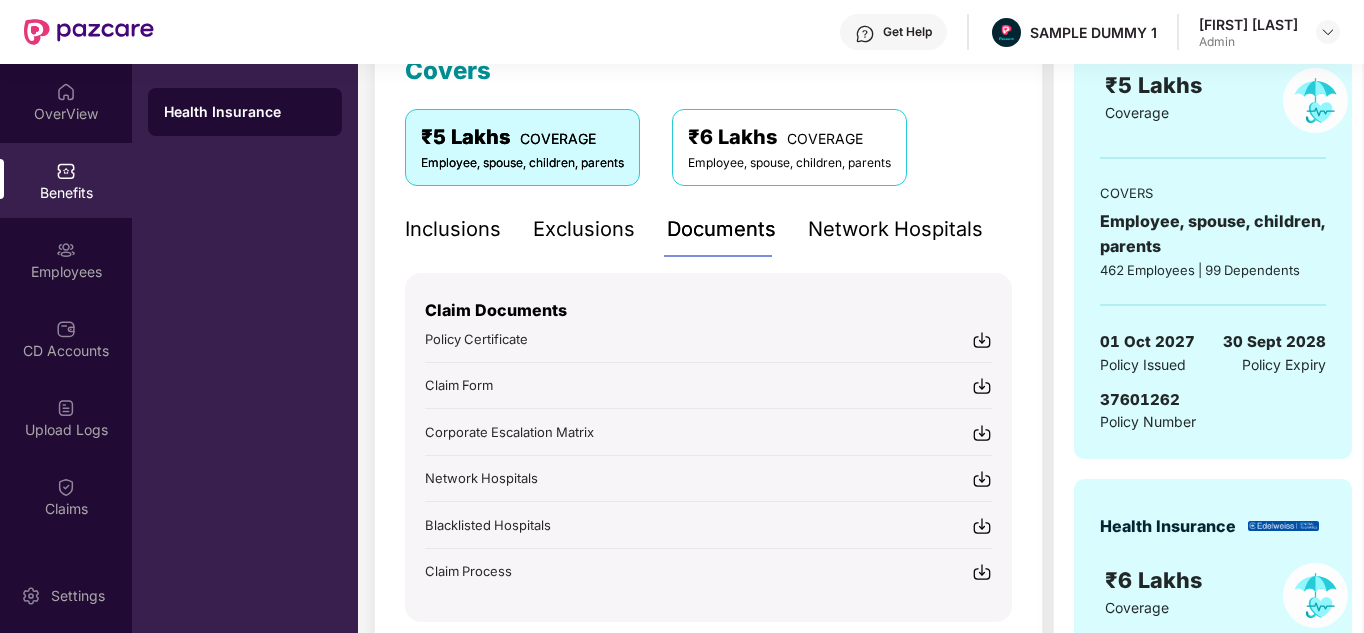 scroll, scrollTop: 304, scrollLeft: 0, axis: vertical 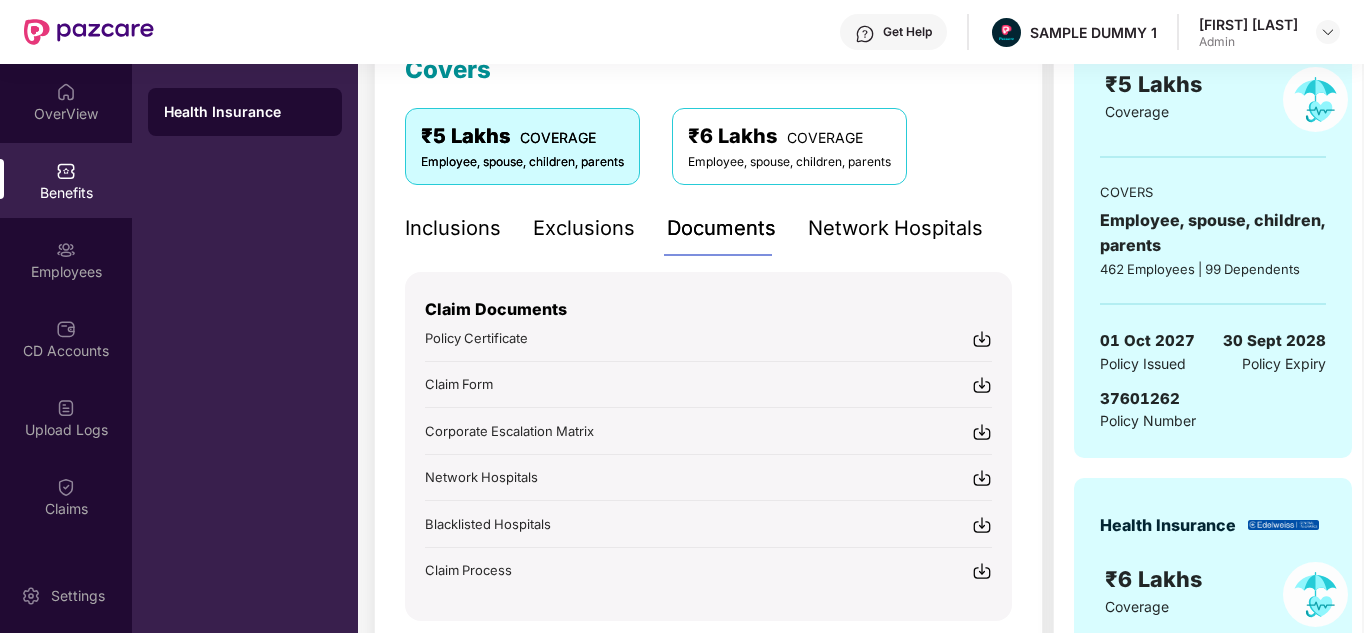 click on "Network Hospitals" at bounding box center [895, 228] 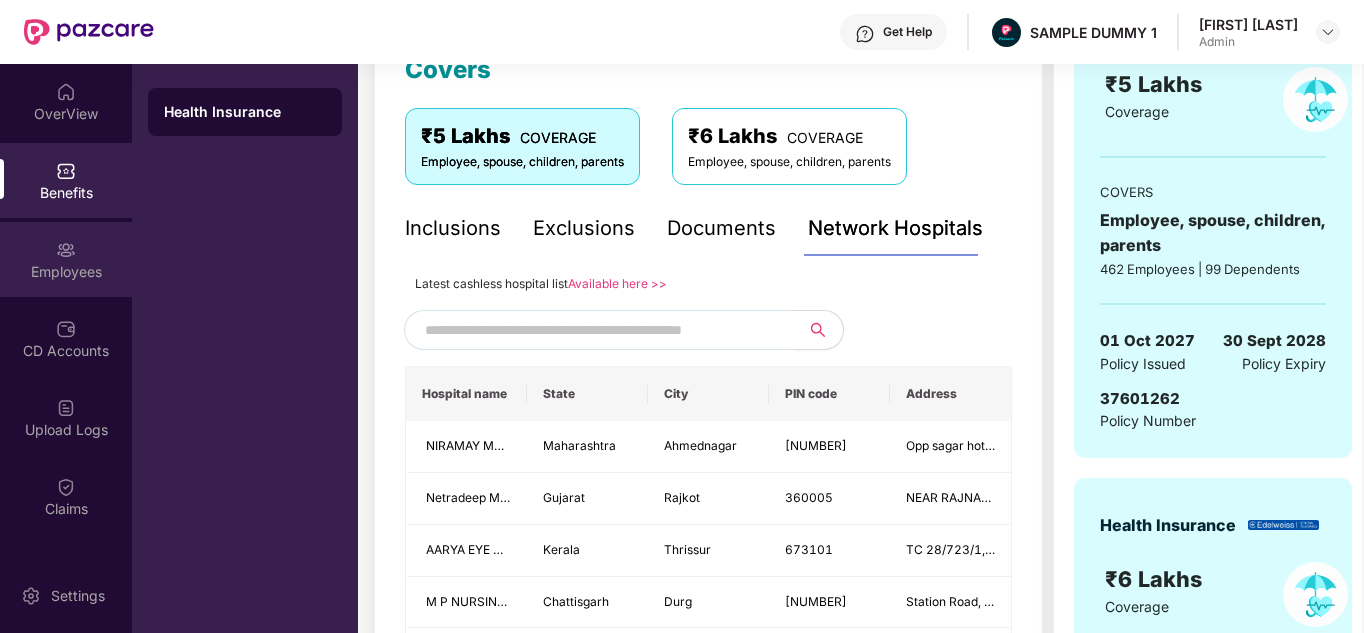 click on "Employees" at bounding box center [66, 272] 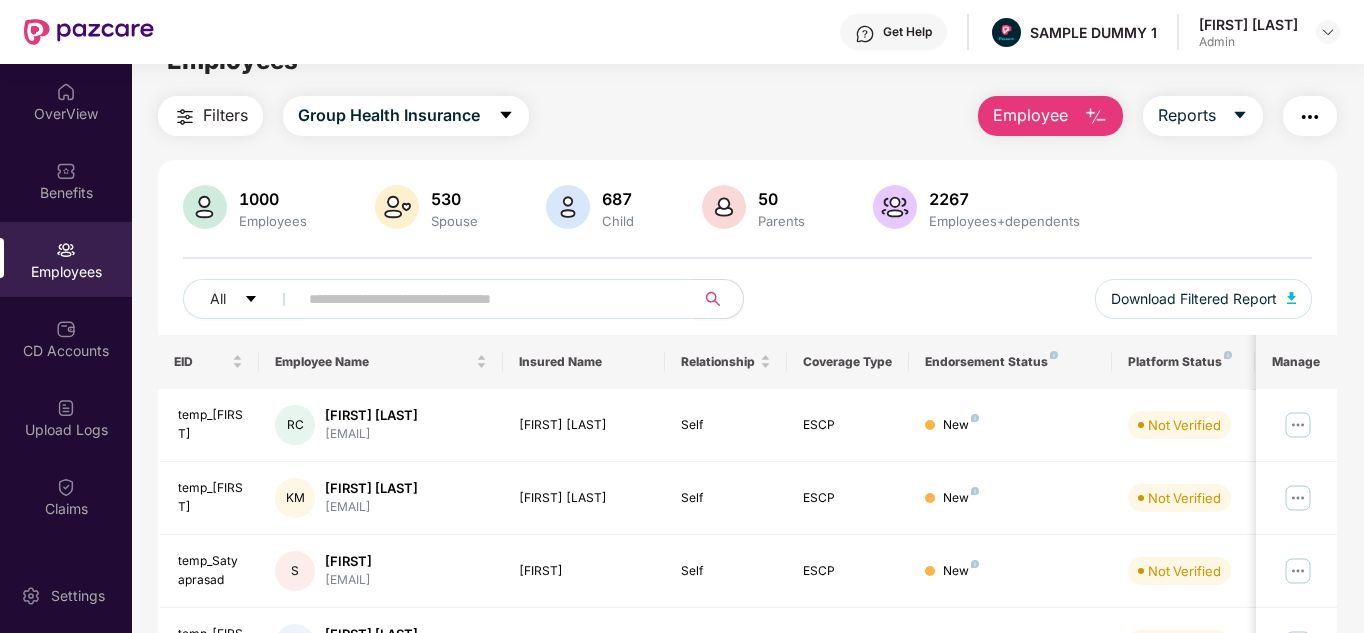 scroll, scrollTop: 0, scrollLeft: 0, axis: both 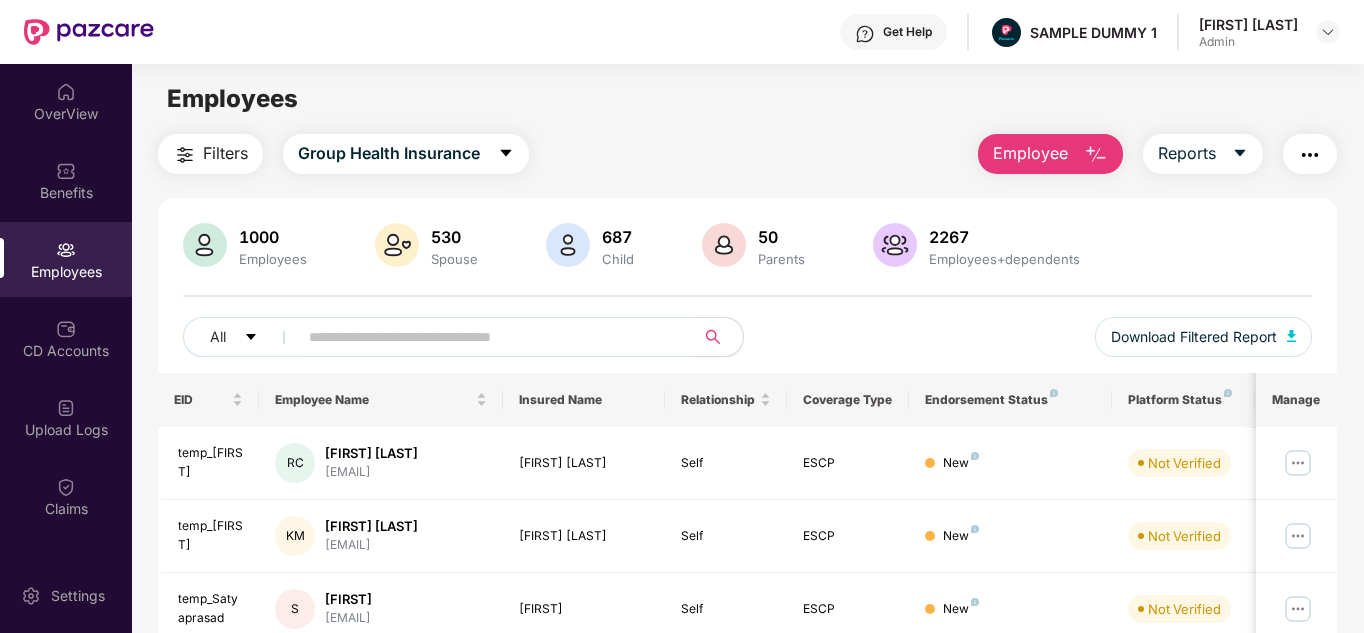 click on "Employee" at bounding box center (1050, 154) 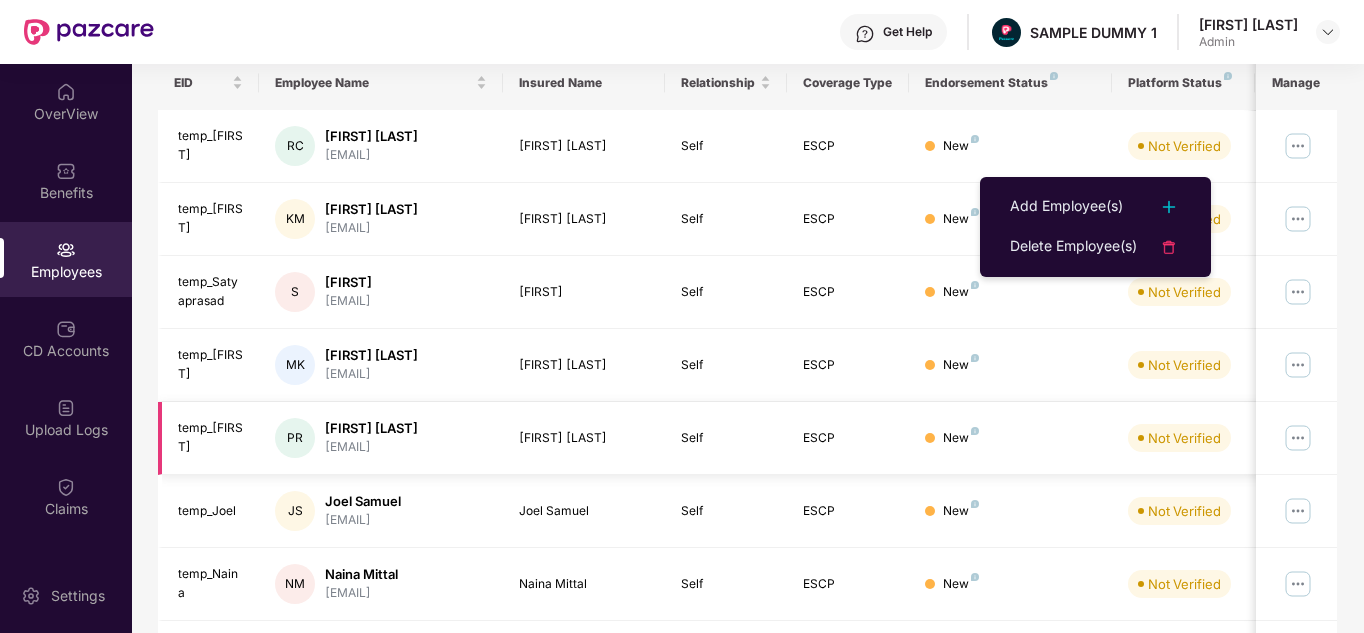 scroll, scrollTop: 0, scrollLeft: 0, axis: both 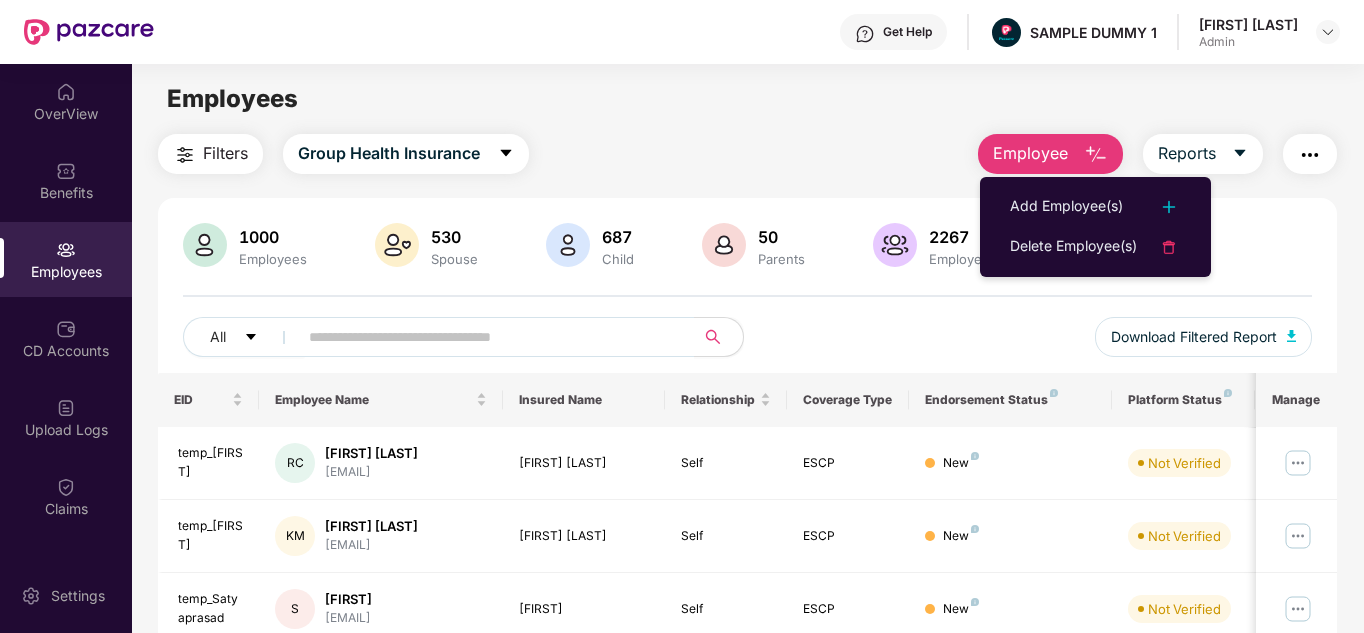 click on "All Download Filtered Report" at bounding box center (748, 345) 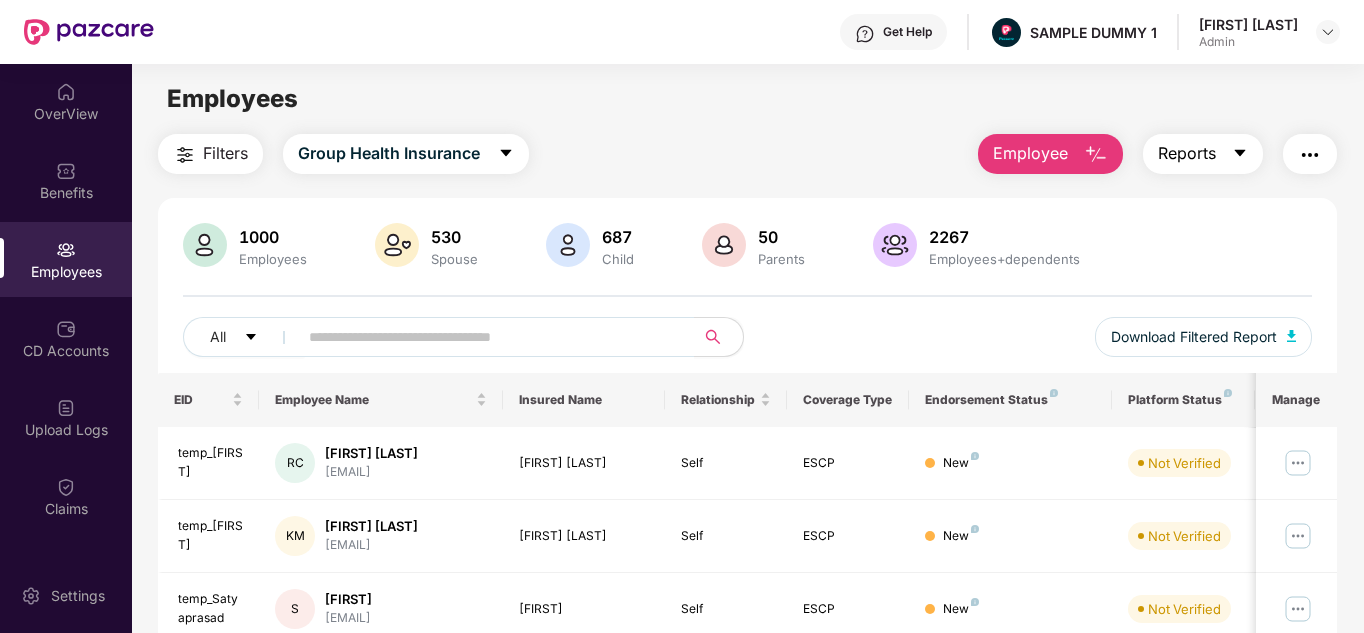click on "Reports" at bounding box center (1187, 153) 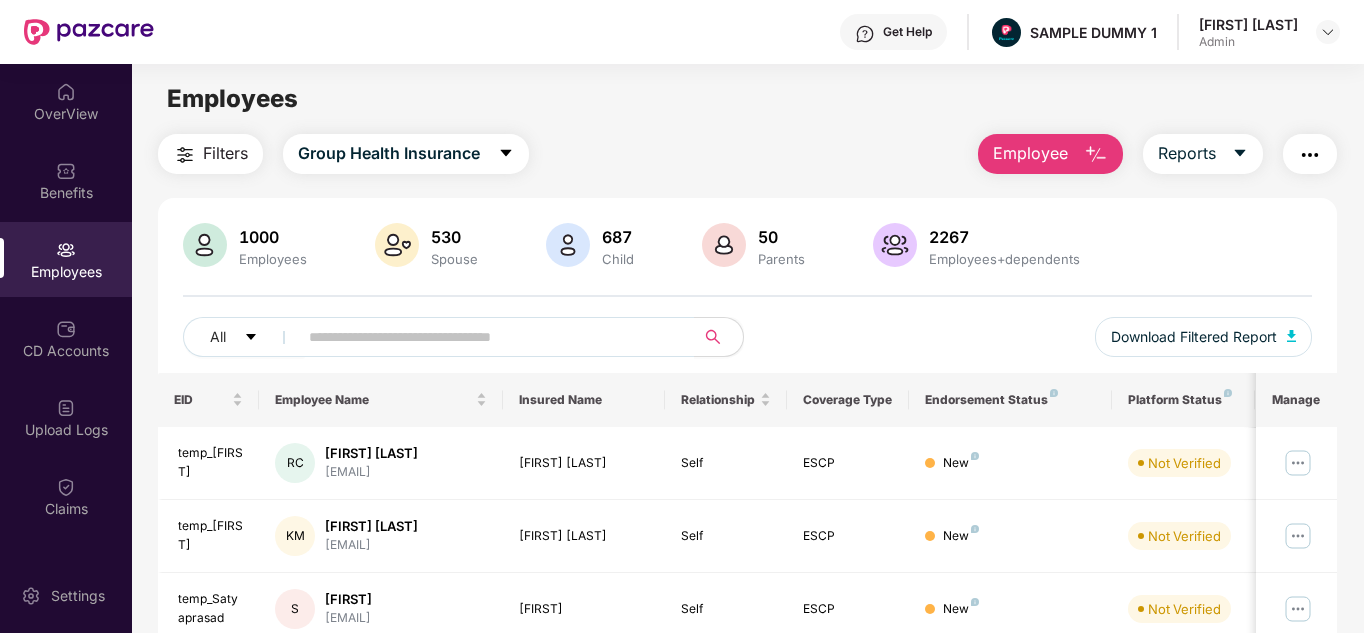 click at bounding box center (1310, 155) 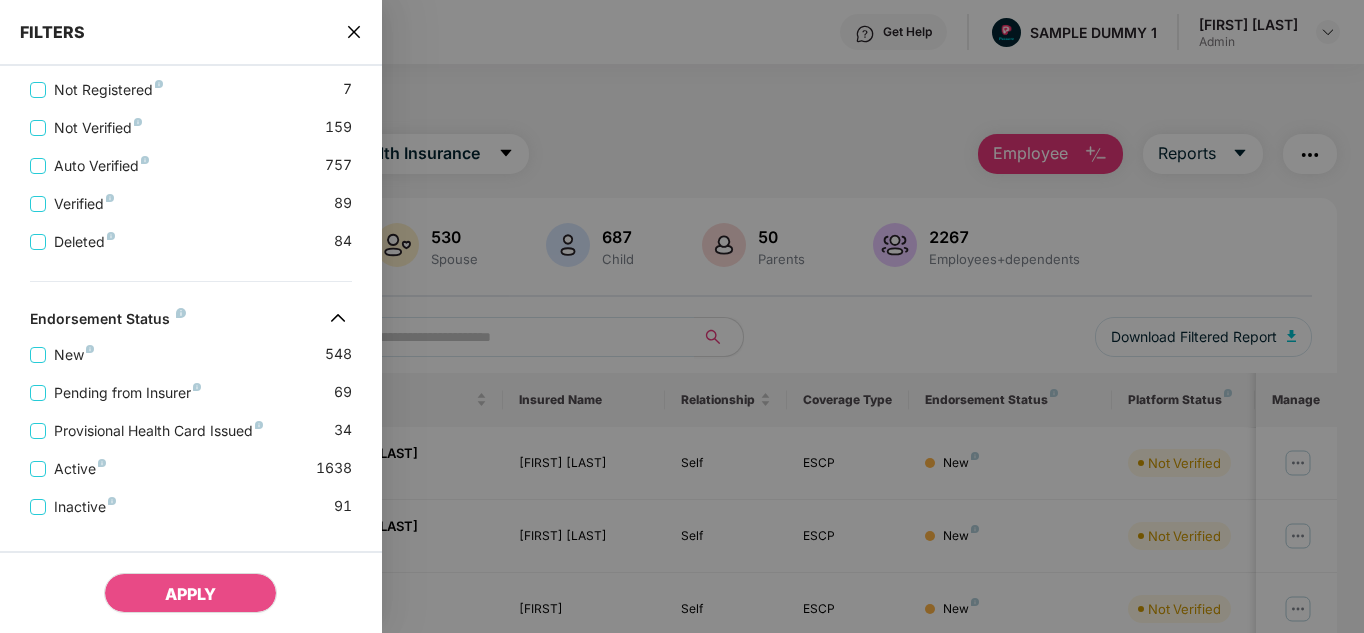 scroll, scrollTop: 675, scrollLeft: 0, axis: vertical 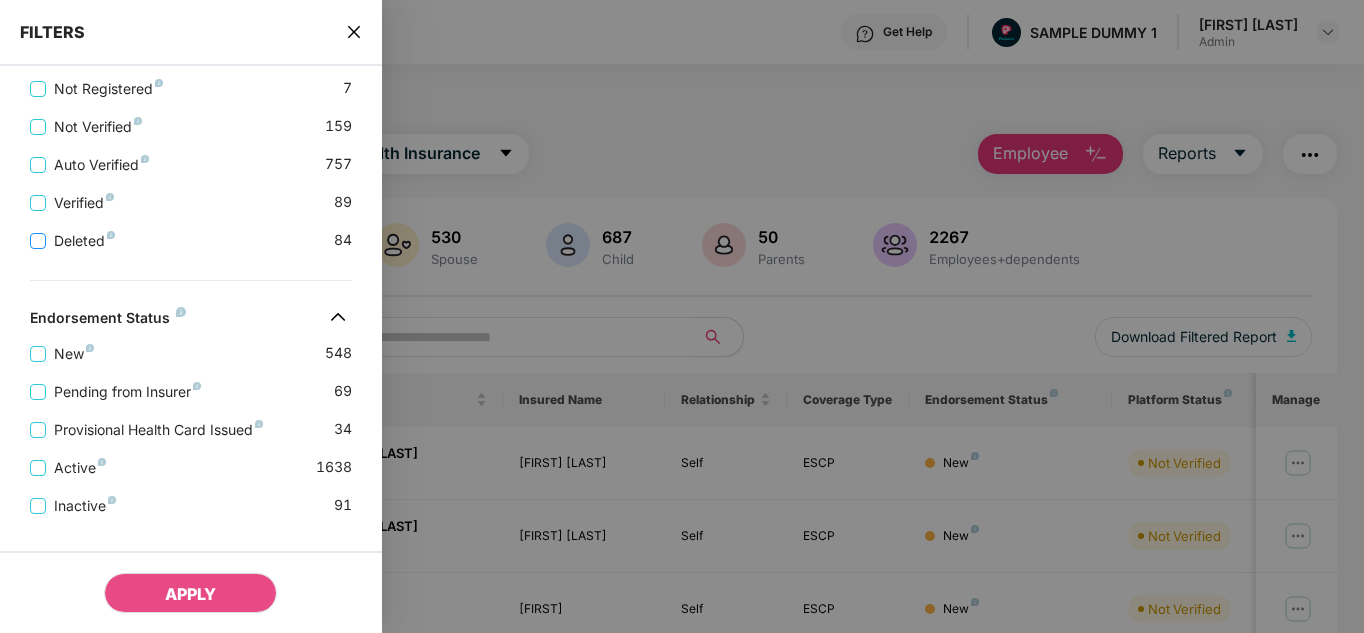 click on "Deleted" at bounding box center [84, 241] 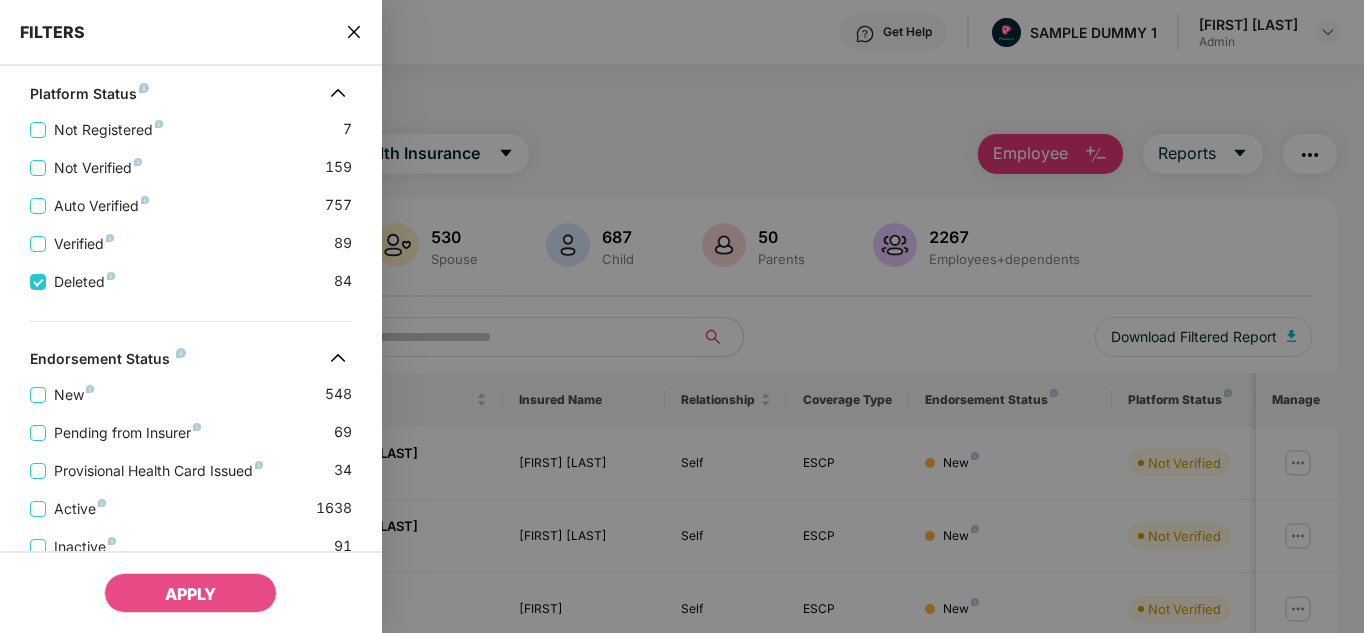 scroll, scrollTop: 750, scrollLeft: 0, axis: vertical 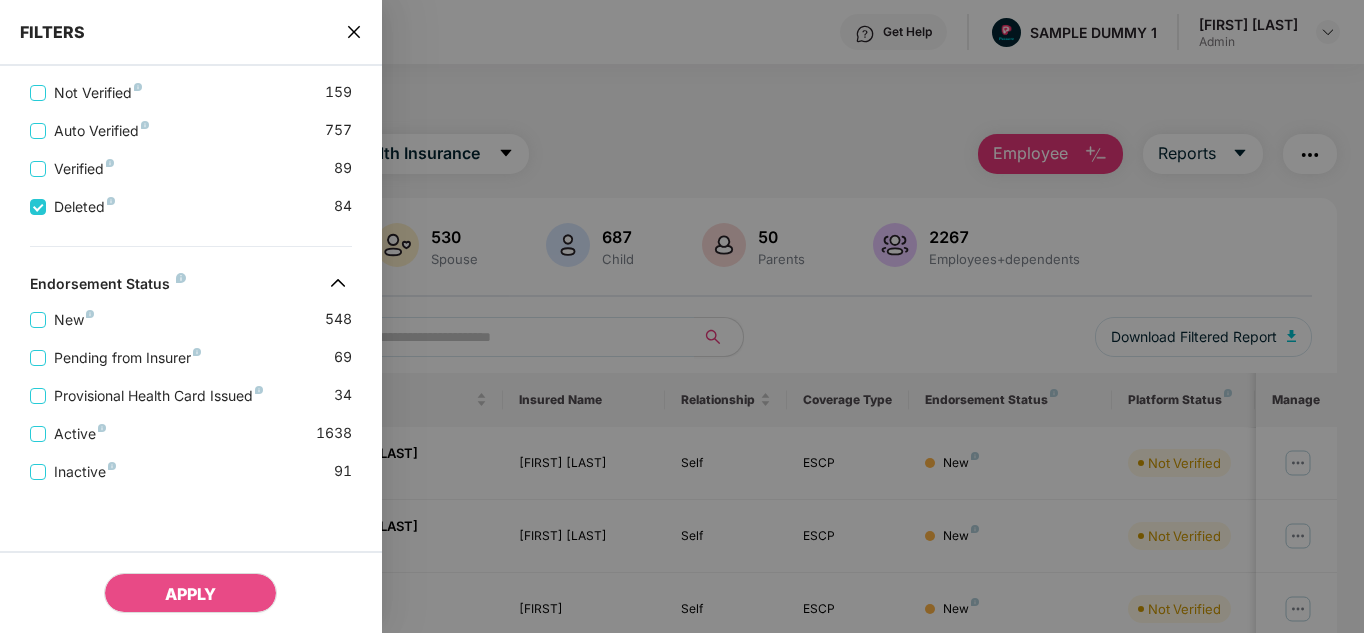 click on "FILTERS" at bounding box center [191, 33] 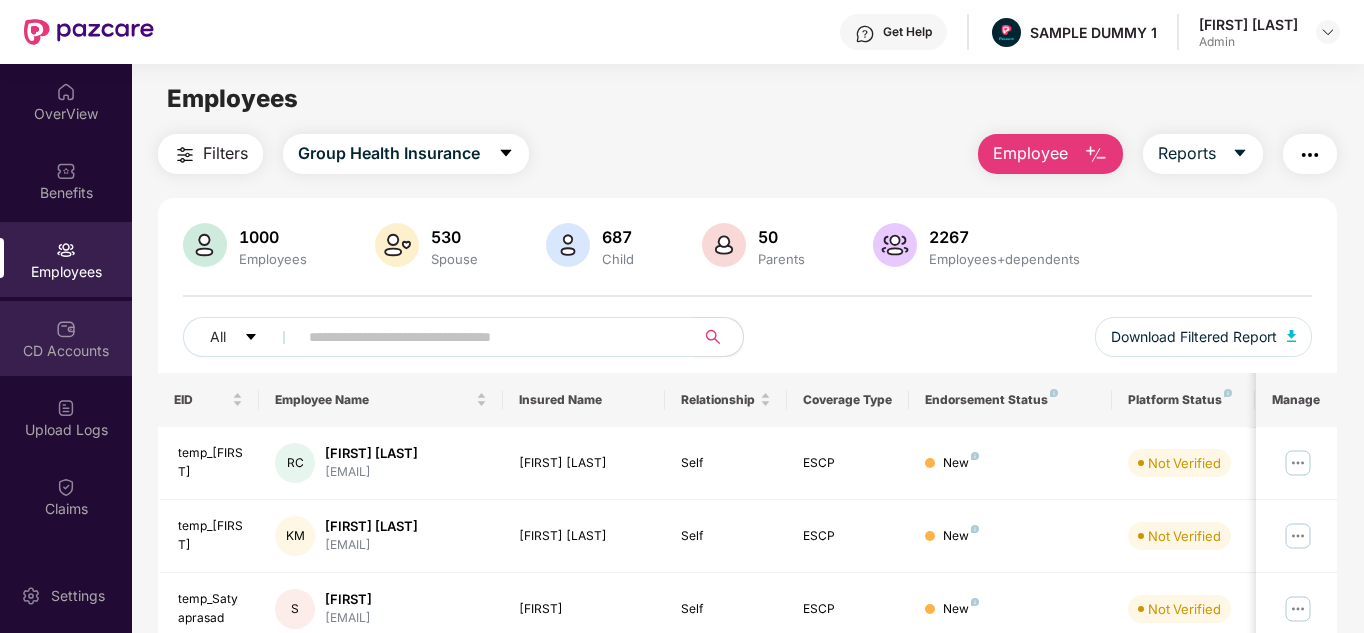 click at bounding box center (66, 329) 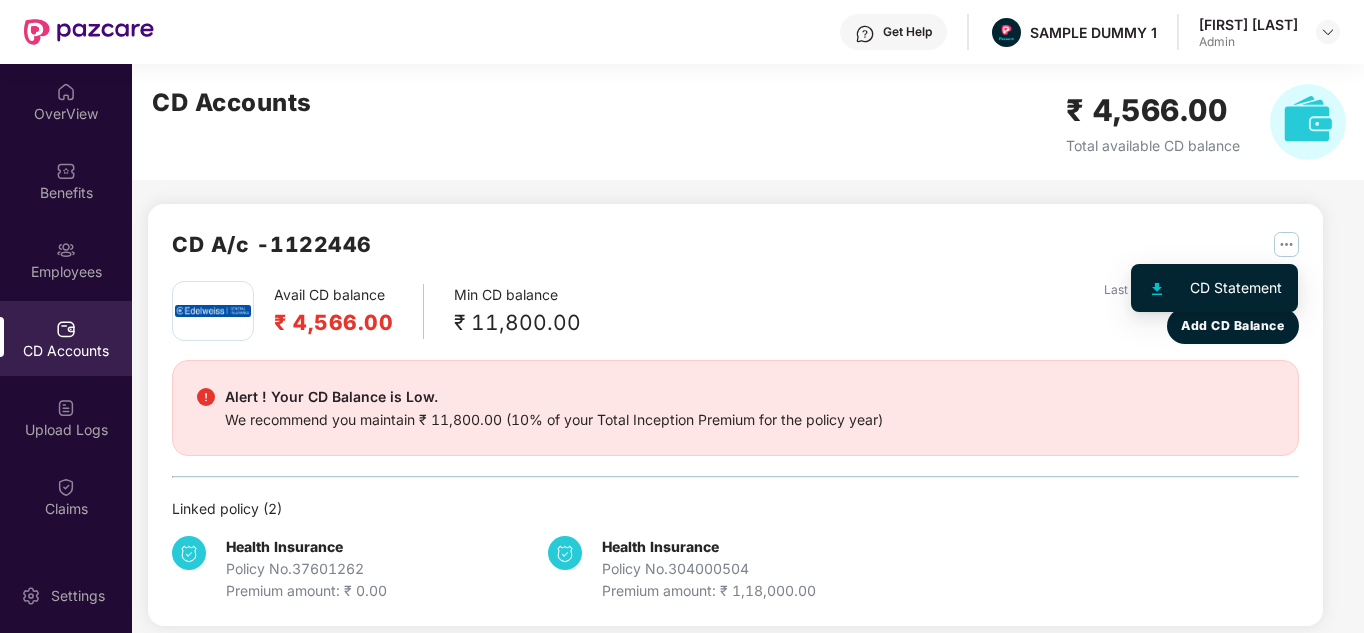 click at bounding box center (1286, 244) 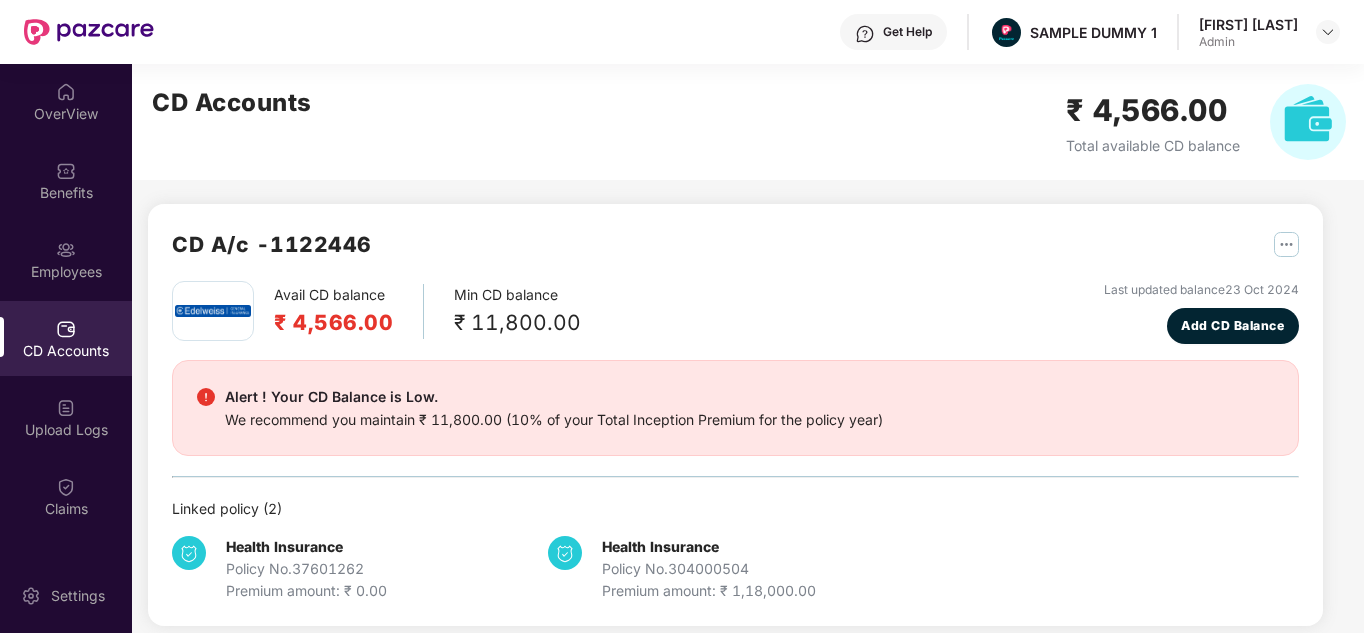click on "Avail CD balance ₹ [AMOUNT] Min CD balance ₹ [AMOUNT] Last updated balance  [DATE] Add CD Balance" at bounding box center [735, 312] 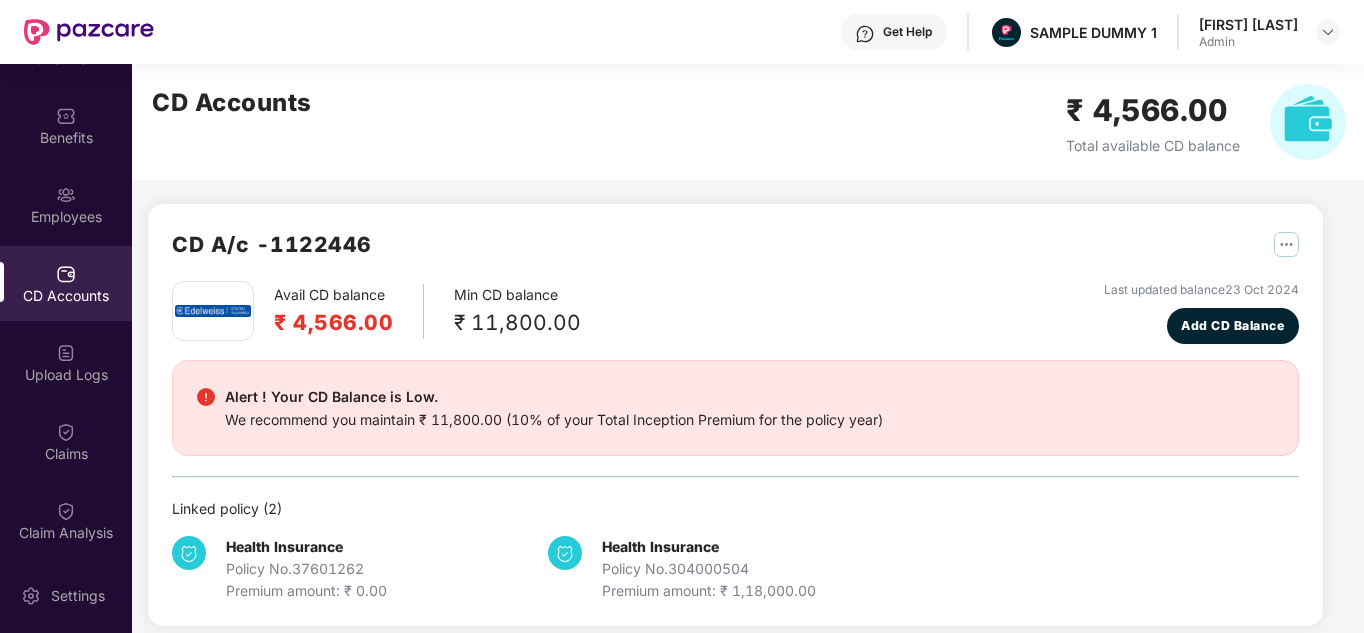 scroll, scrollTop: 54, scrollLeft: 0, axis: vertical 